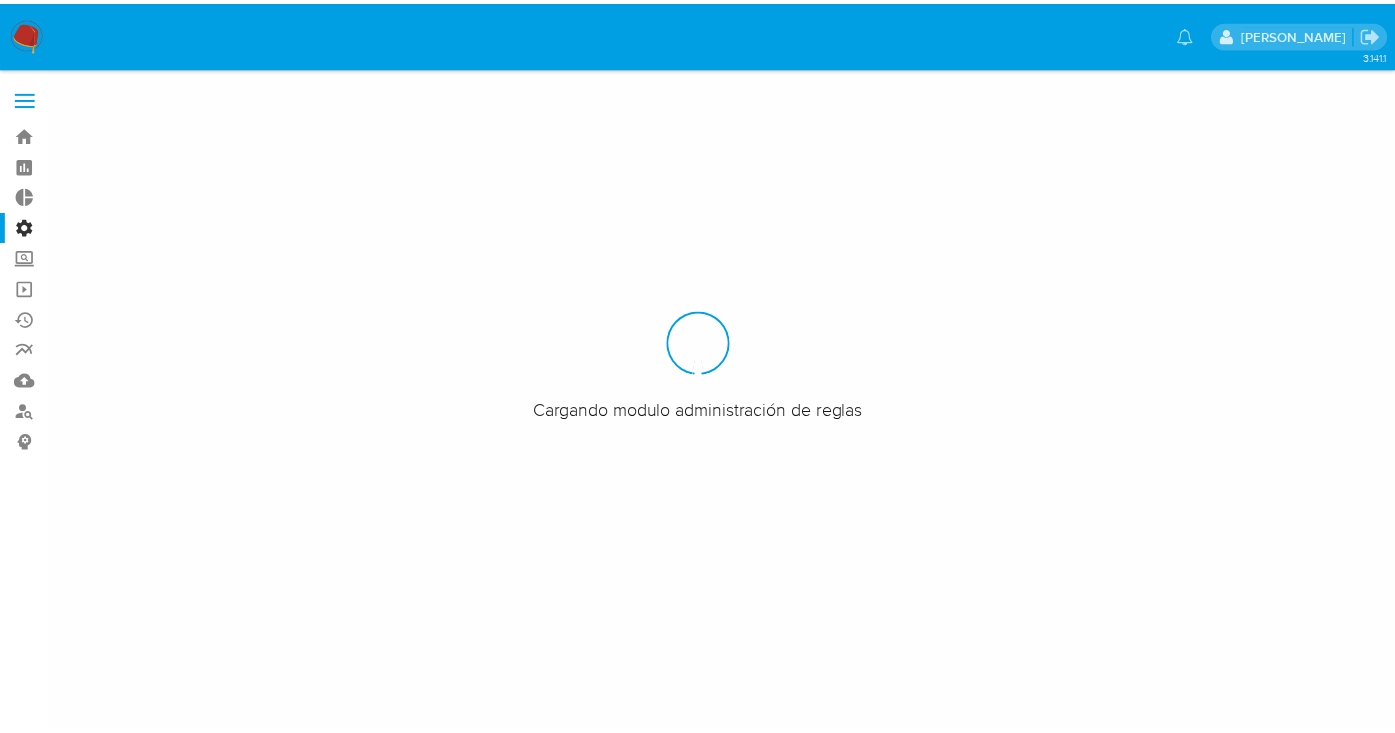 scroll, scrollTop: 0, scrollLeft: 0, axis: both 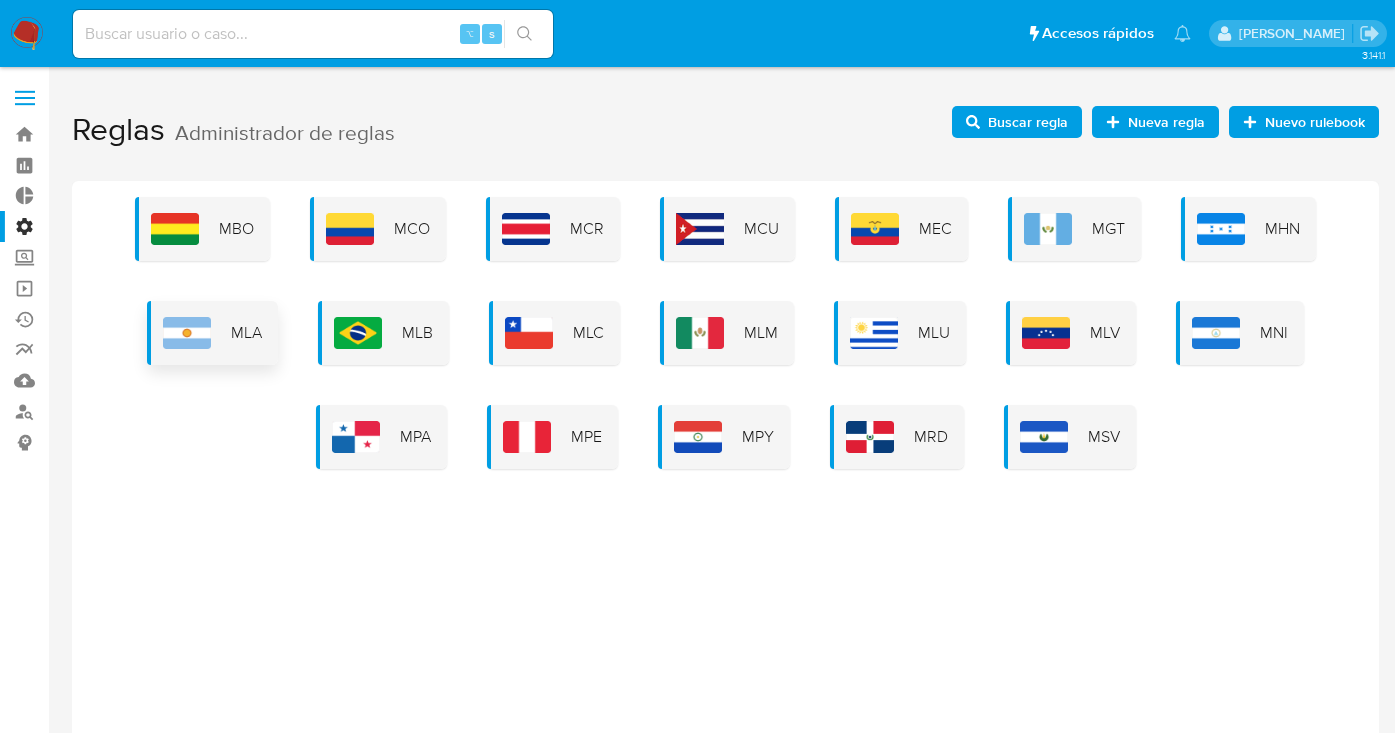 click on "MLA" at bounding box center (212, 333) 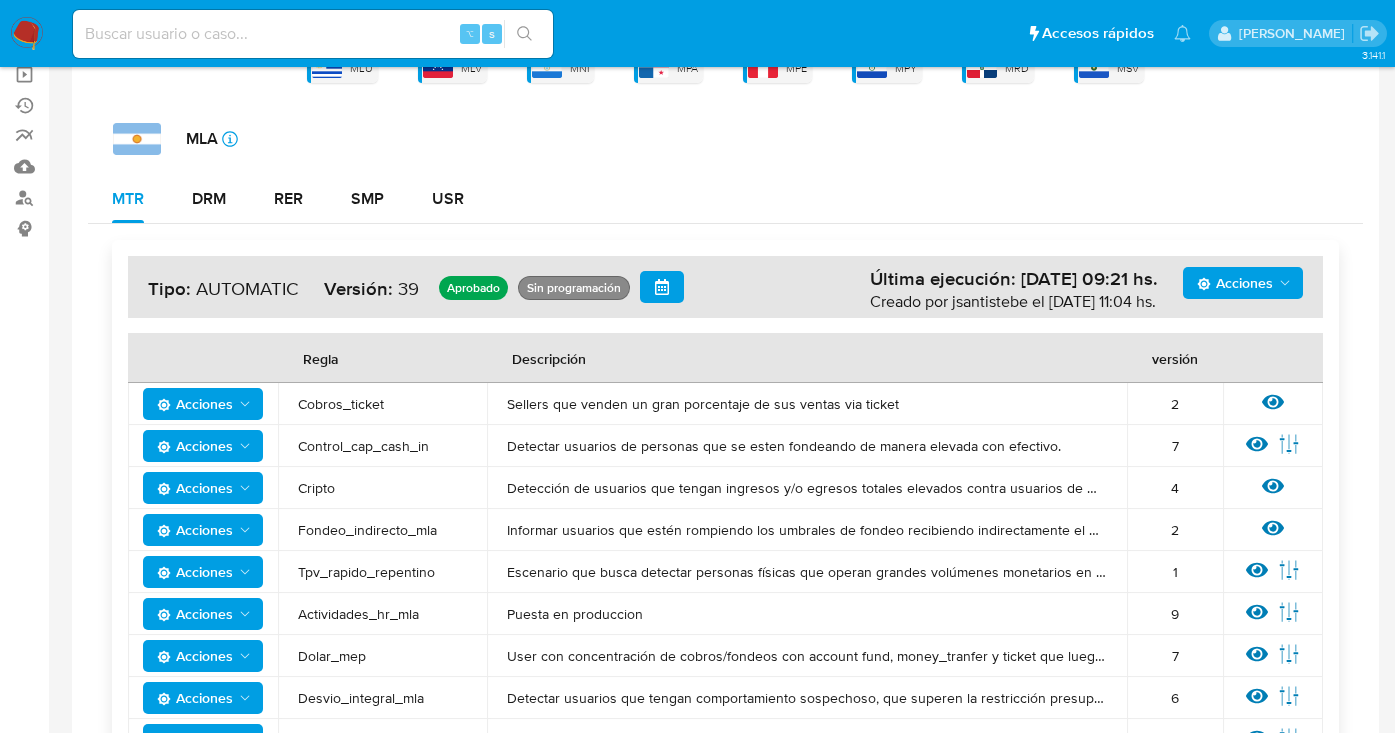 scroll, scrollTop: 232, scrollLeft: 0, axis: vertical 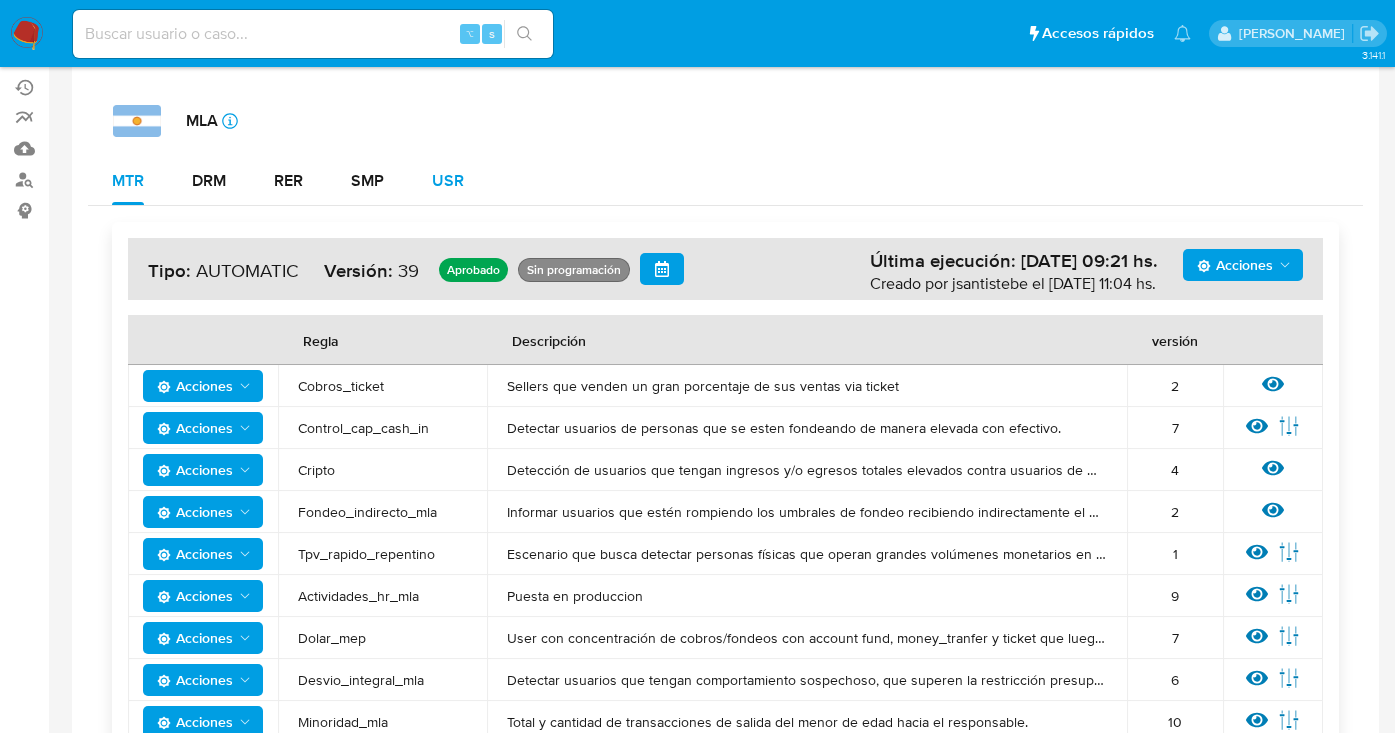 click on "USR" at bounding box center (448, 181) 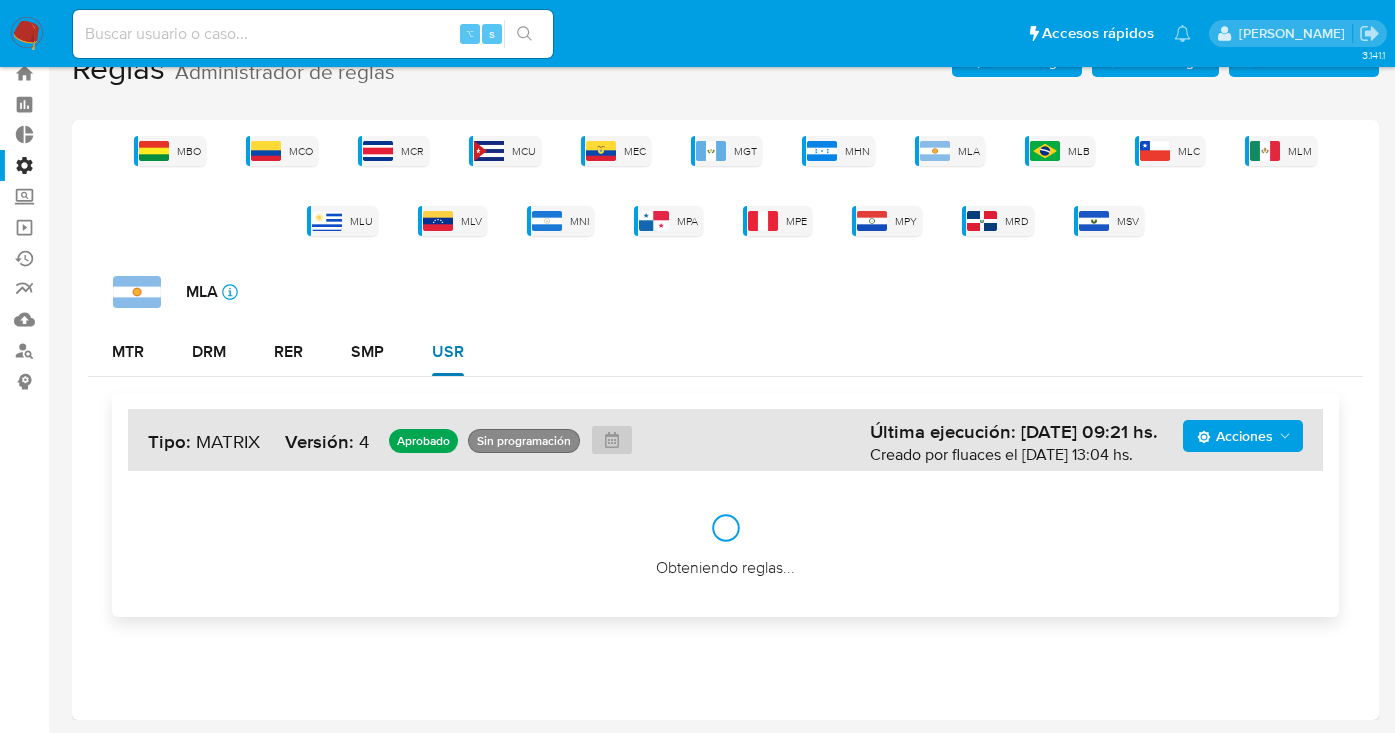 scroll, scrollTop: 61, scrollLeft: 0, axis: vertical 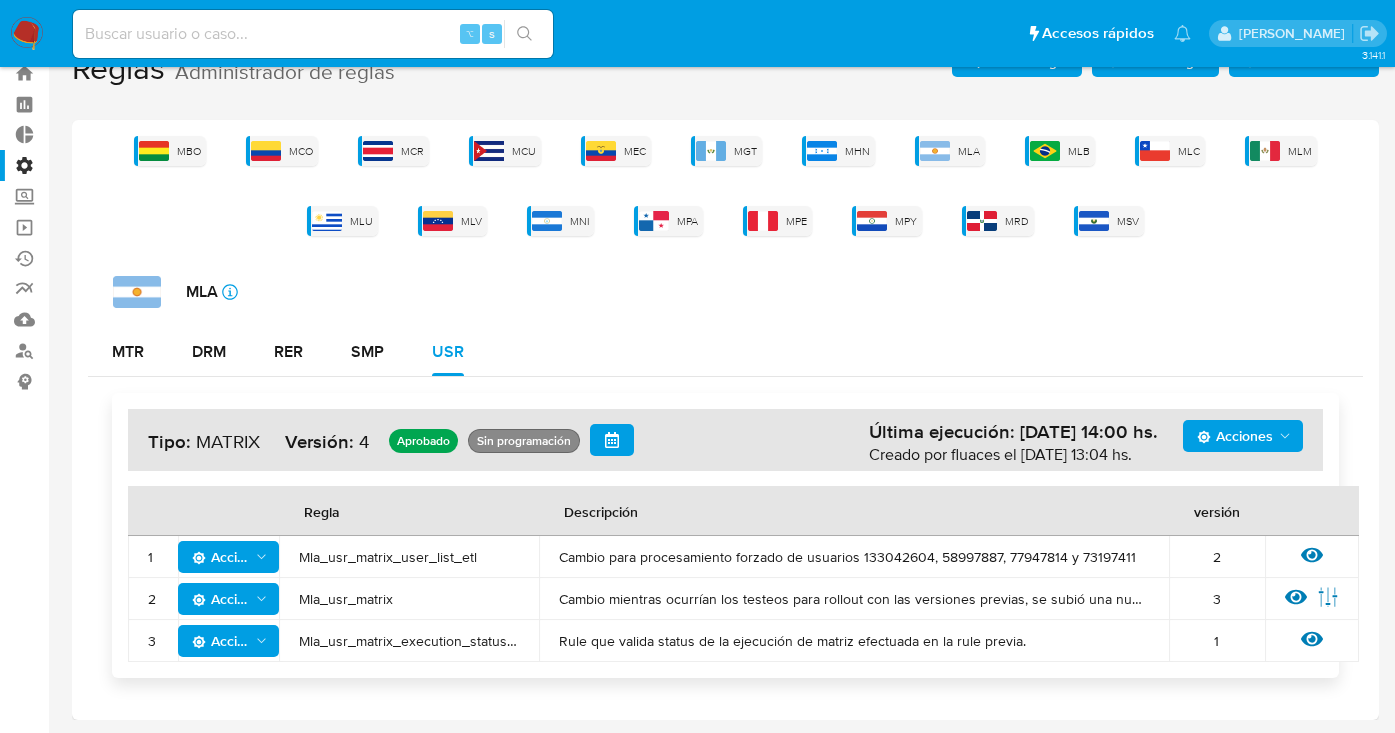 click on "Mla_usr_matrix_user_list_etl" at bounding box center (409, 557) 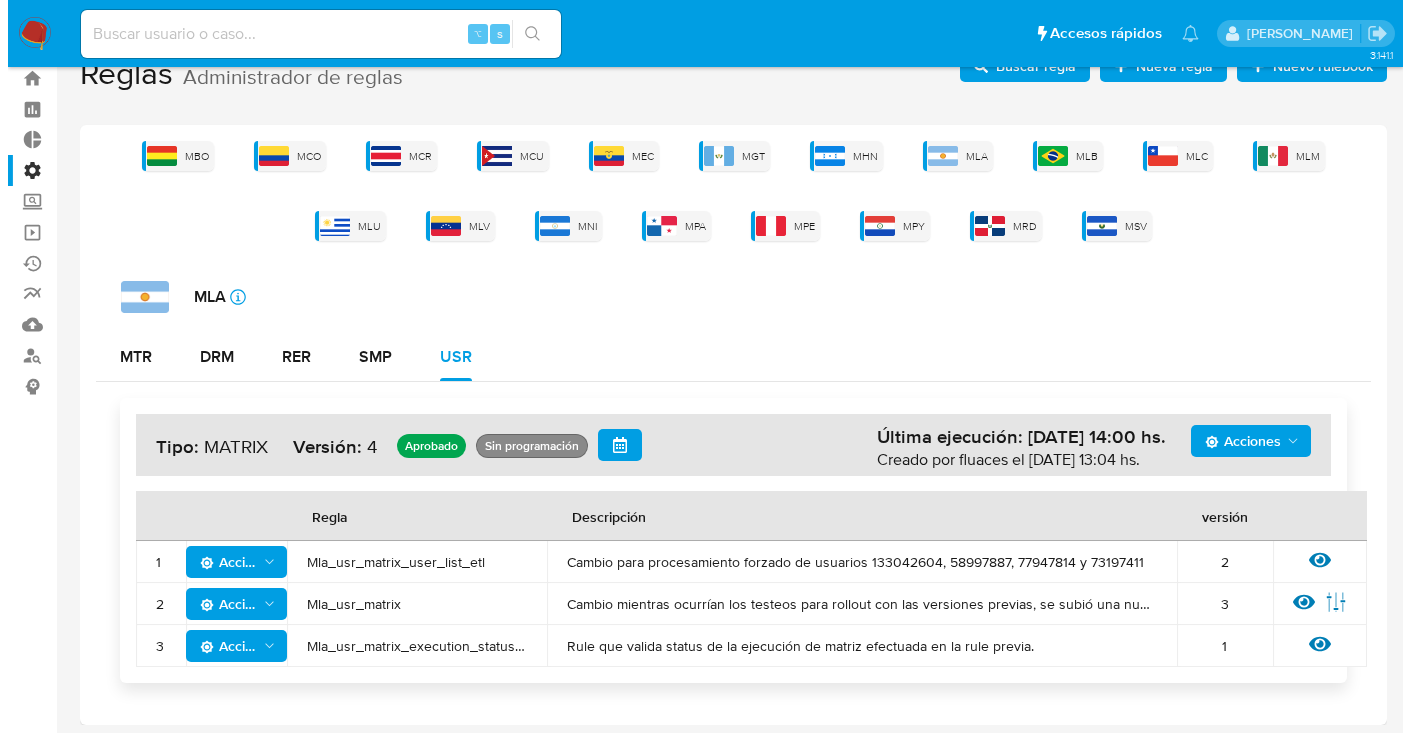scroll, scrollTop: 0, scrollLeft: 0, axis: both 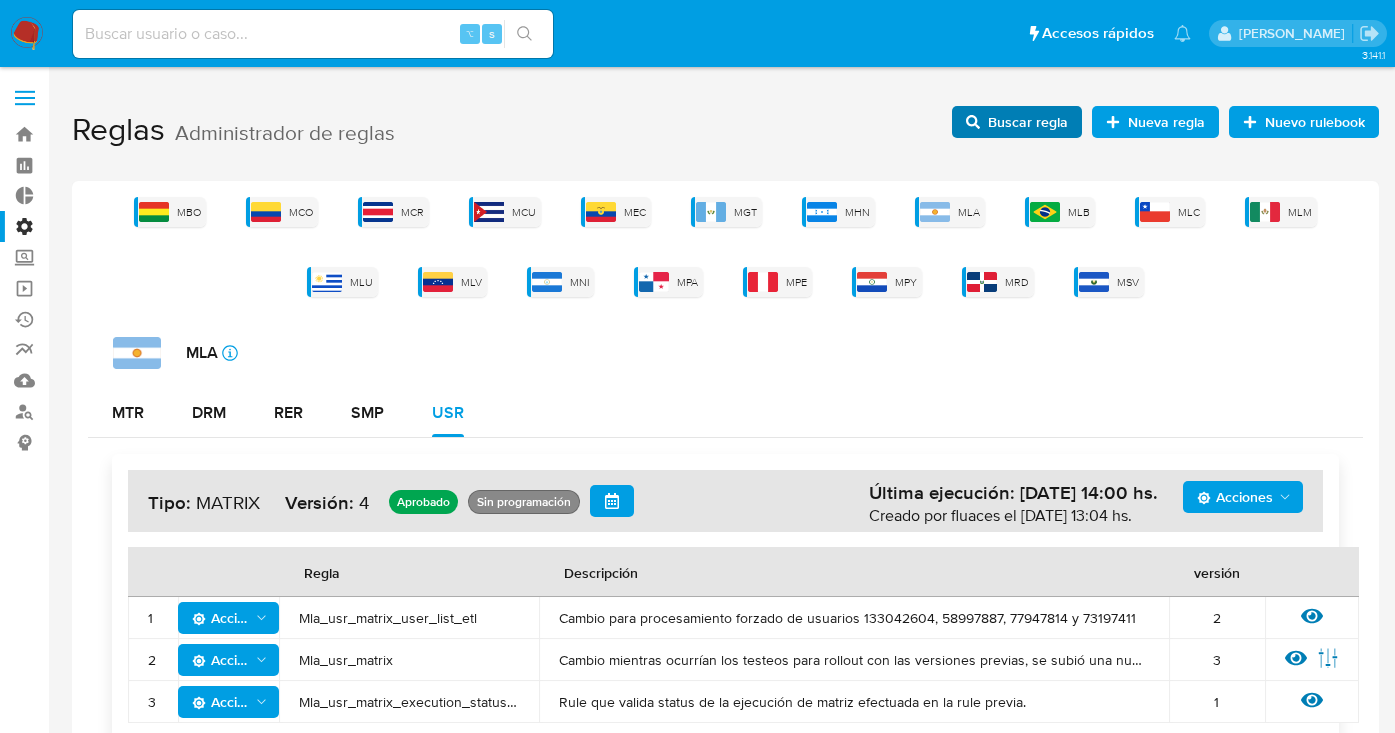 click on "Buscar regla" at bounding box center [1028, 122] 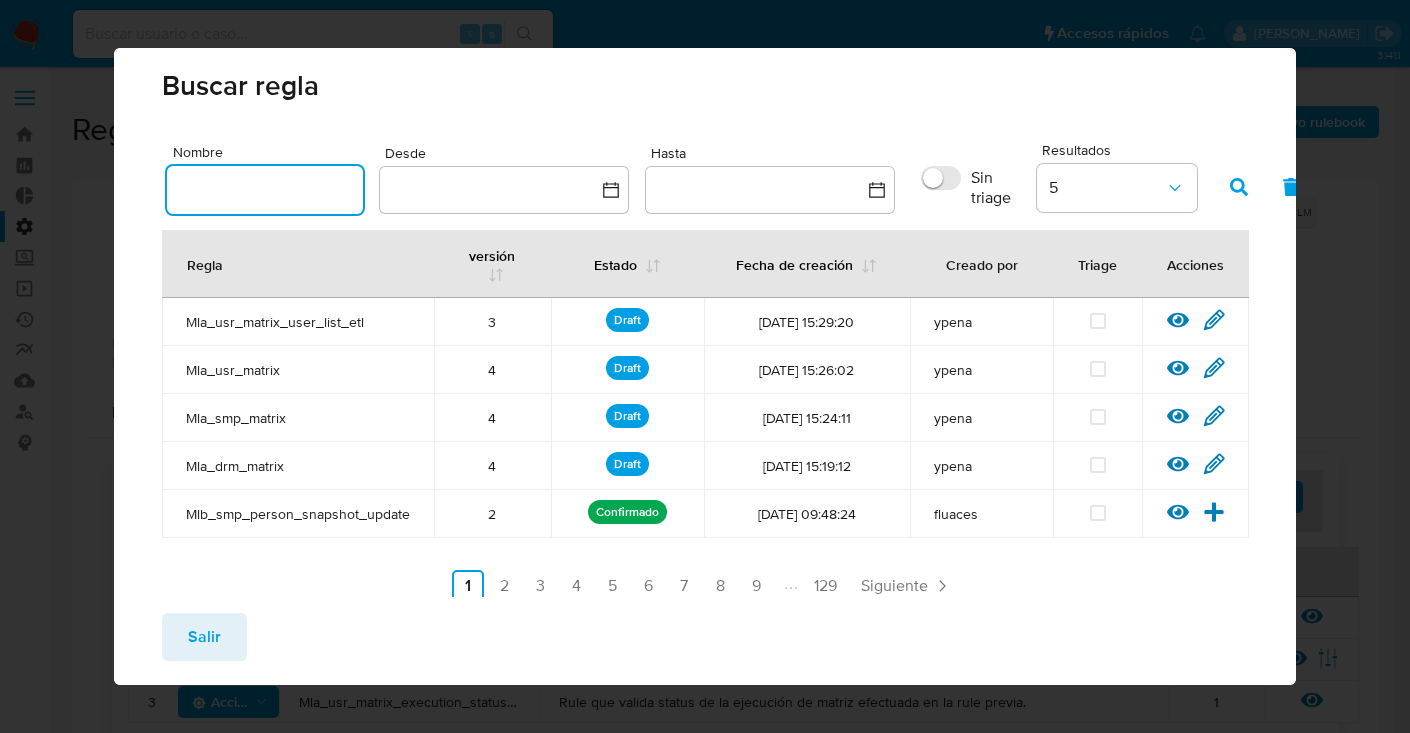 click at bounding box center [265, 190] 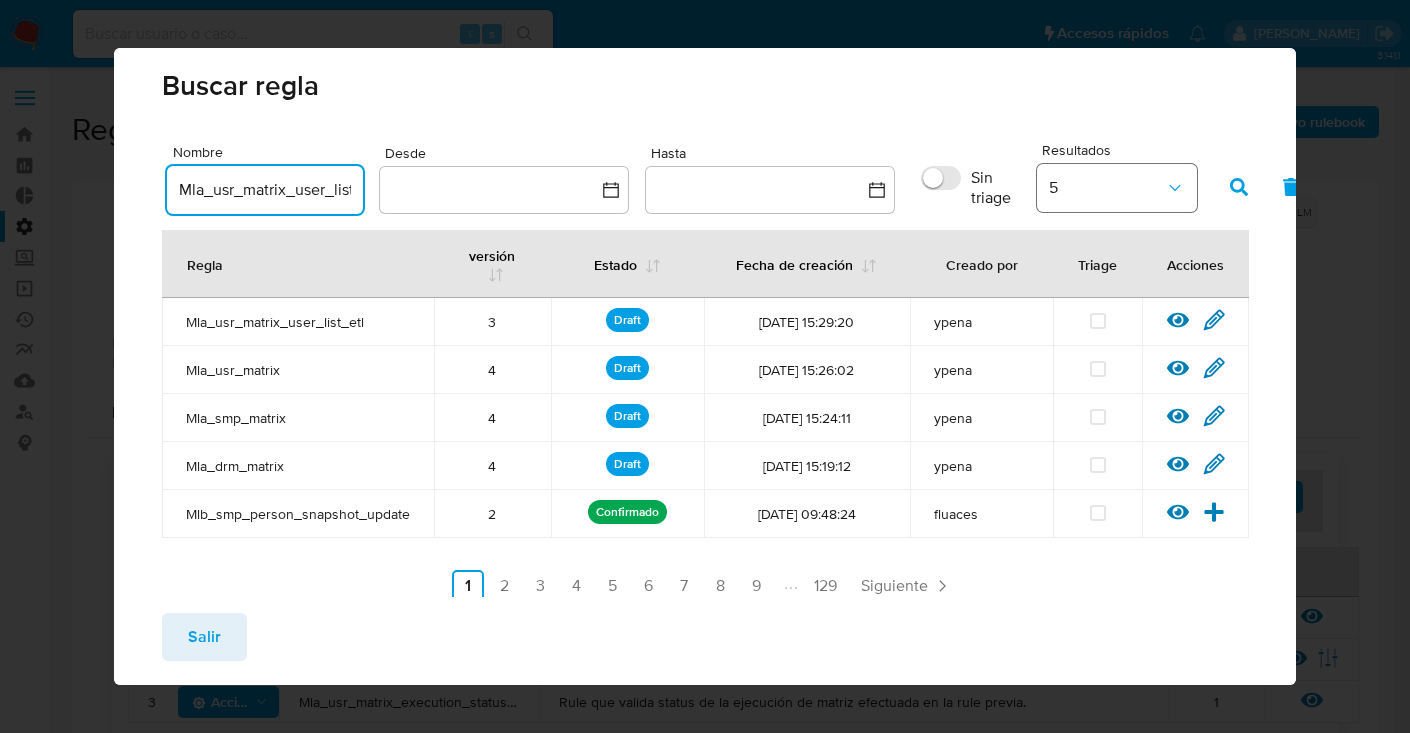 scroll, scrollTop: 0, scrollLeft: 32, axis: horizontal 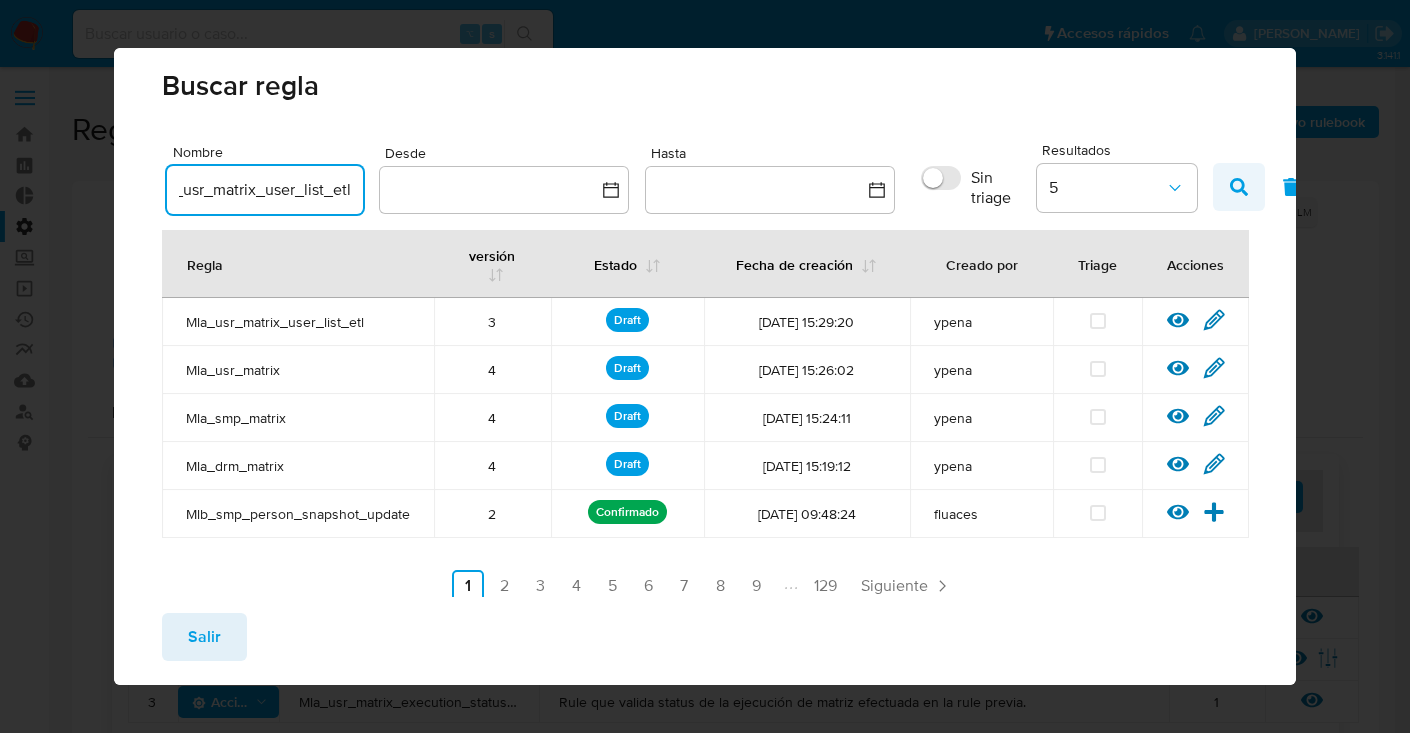 type on "Mla_usr_matrix_user_list_etl" 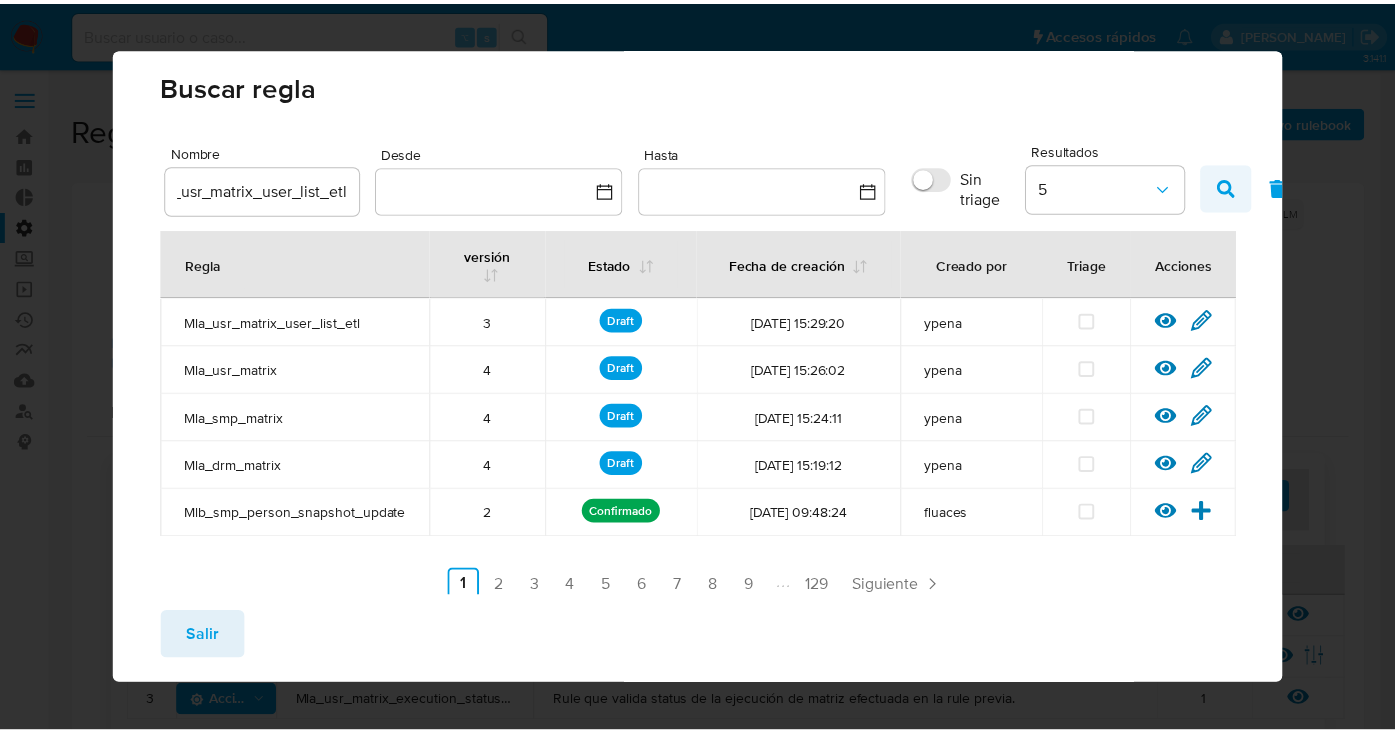 scroll, scrollTop: 0, scrollLeft: 0, axis: both 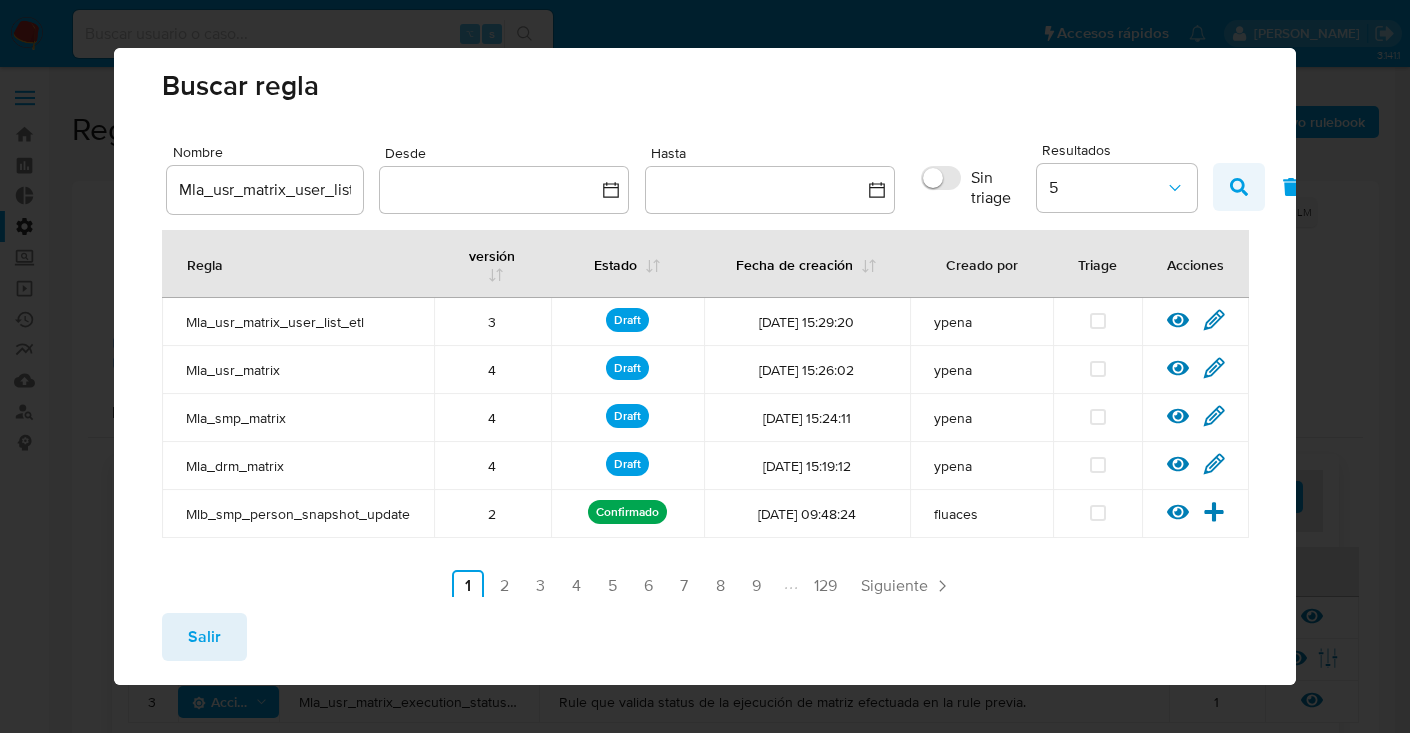 click 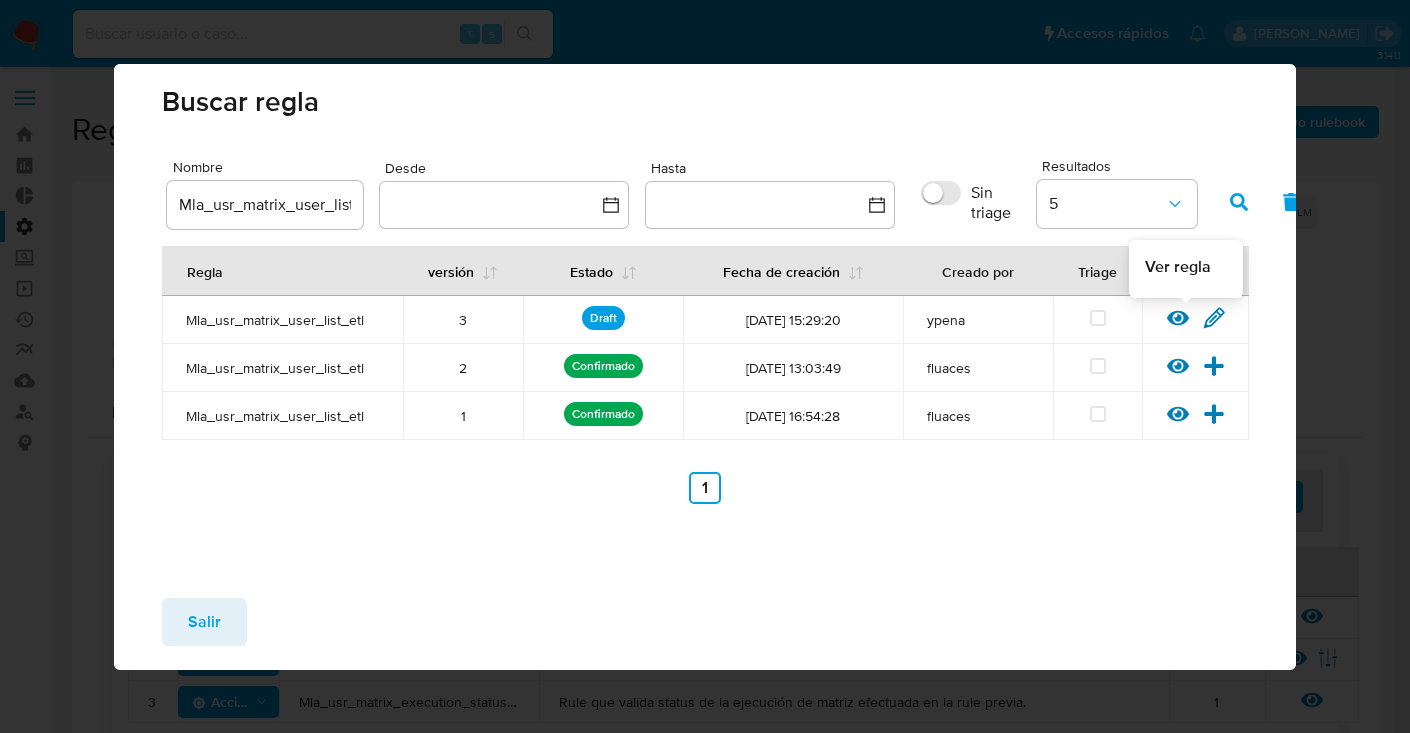 click 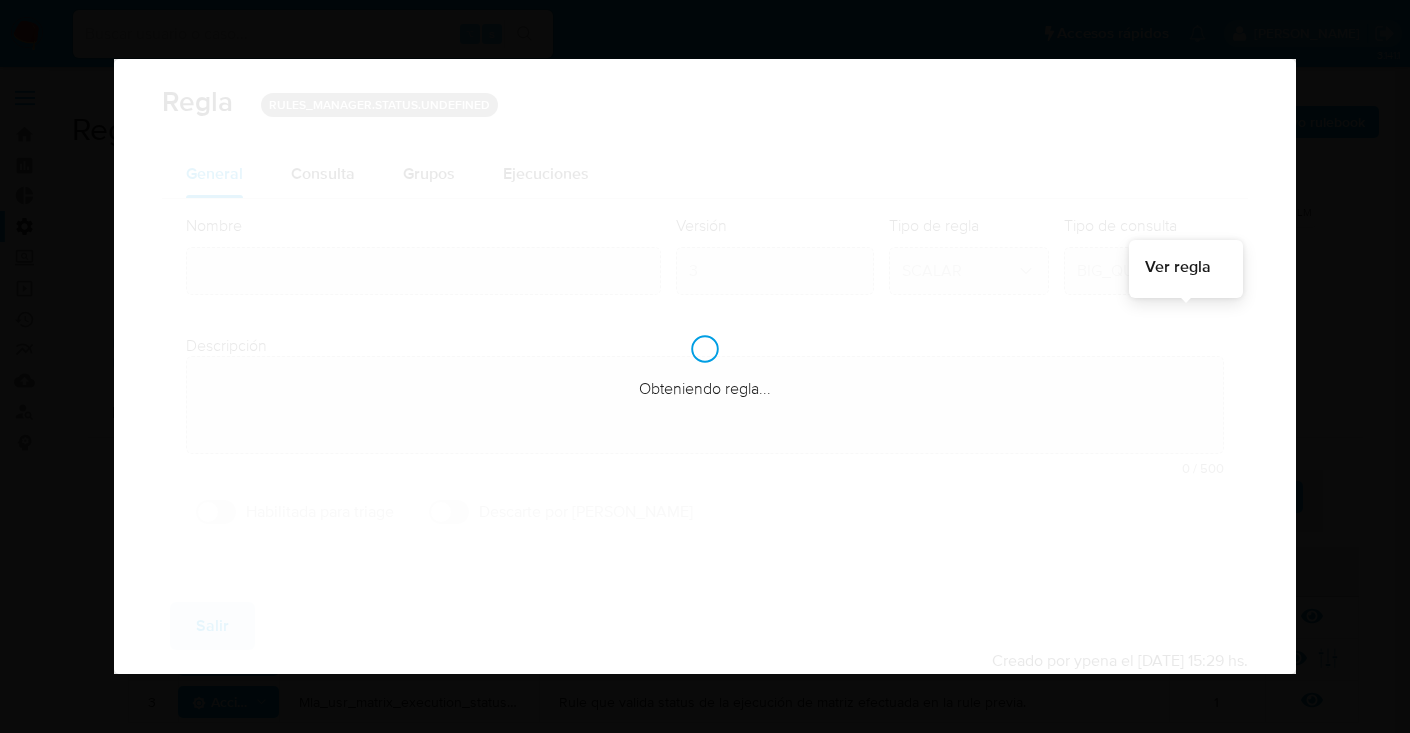 type on "Mla_usr_matrix_user_list_etl" 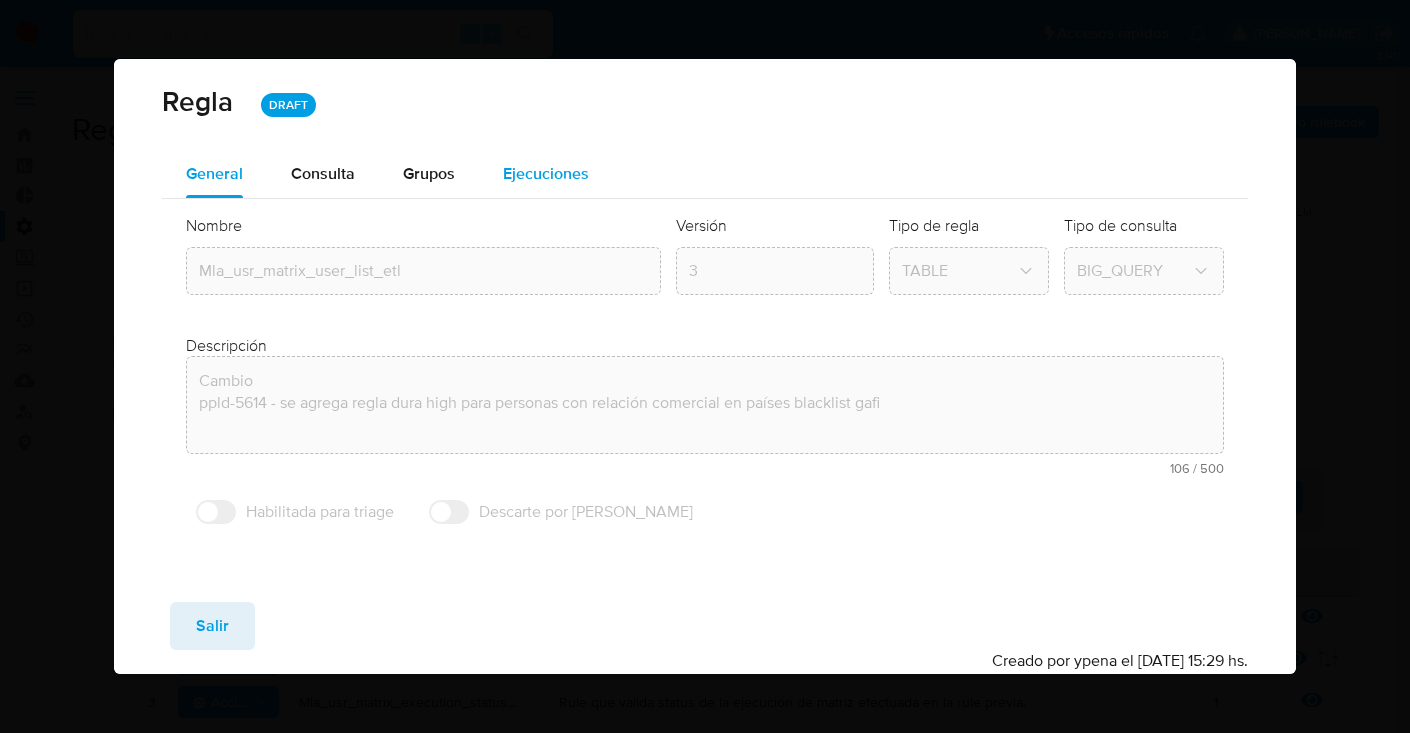 click on "Ejecuciones" at bounding box center (546, 173) 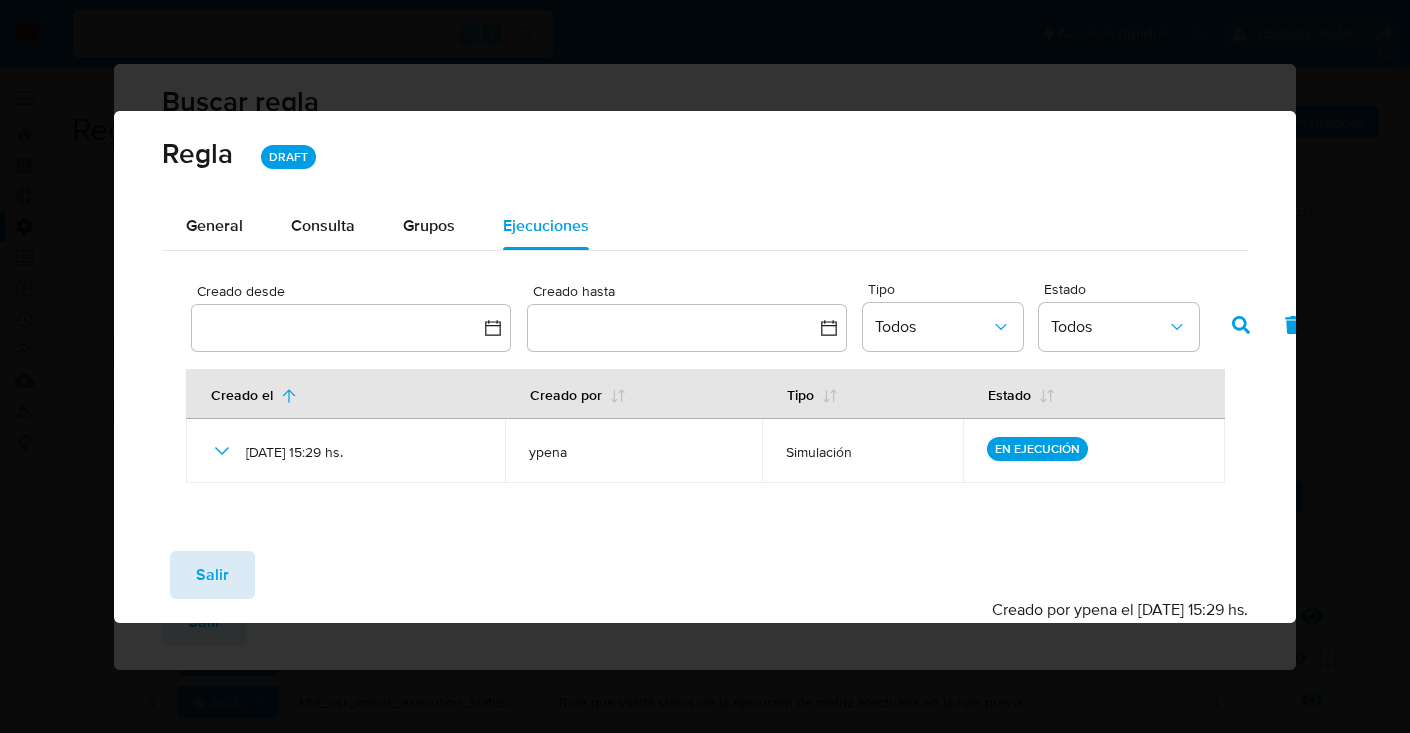 click on "Salir" at bounding box center (212, 575) 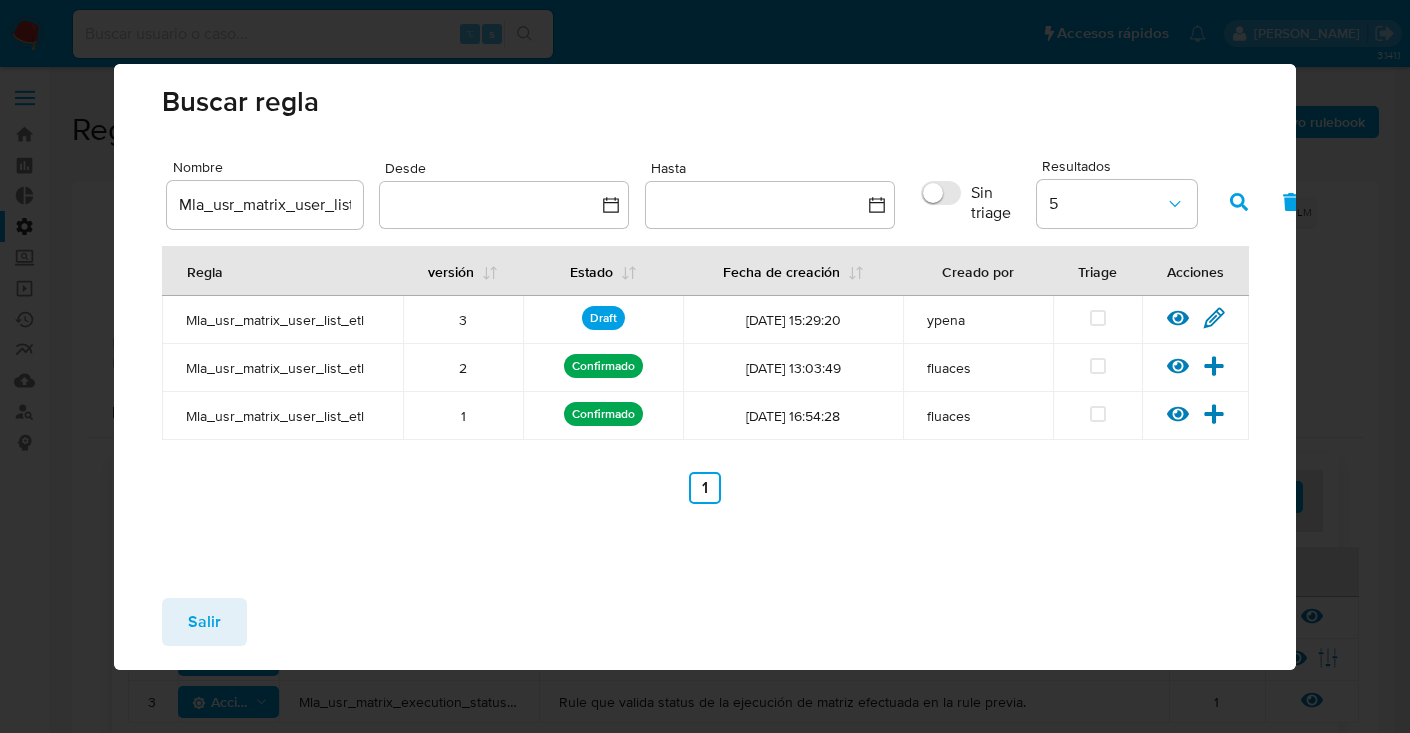 click on "Salir" at bounding box center (204, 622) 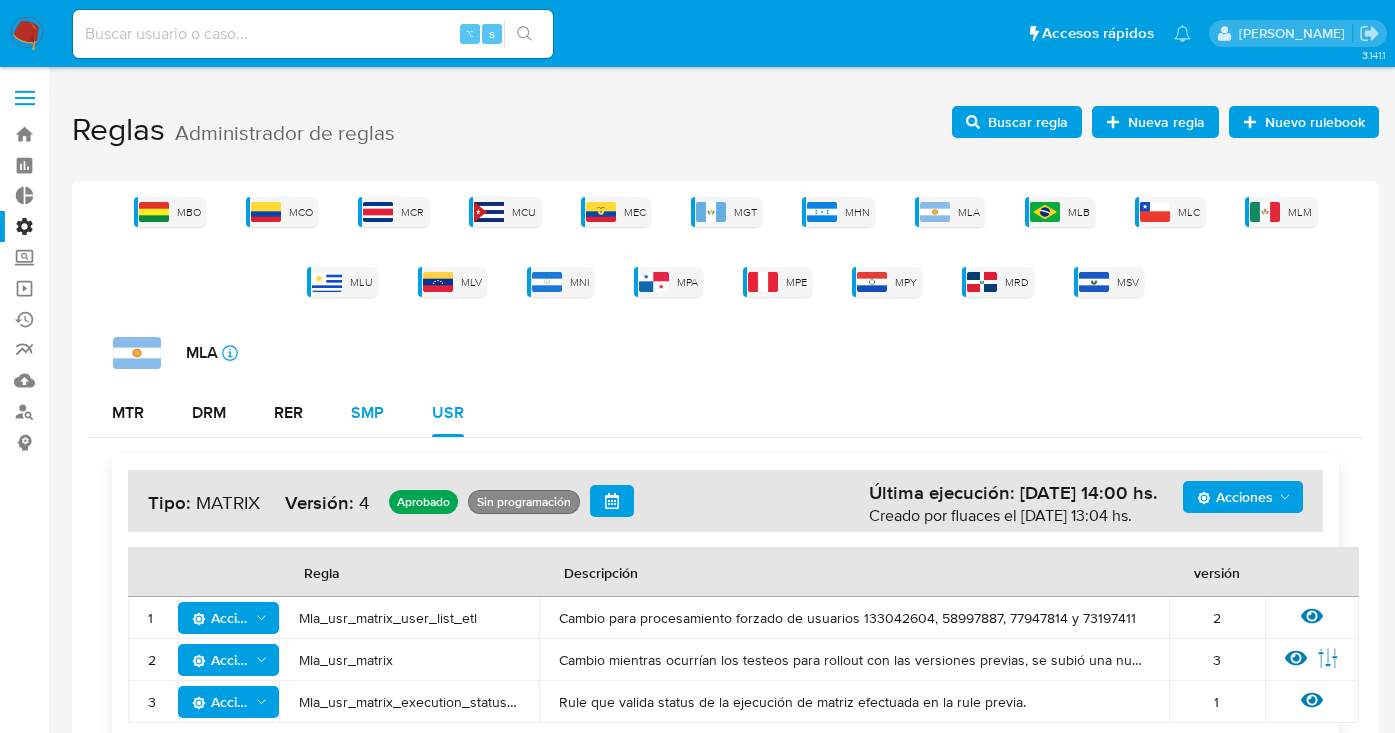 click on "SMP" at bounding box center (367, 413) 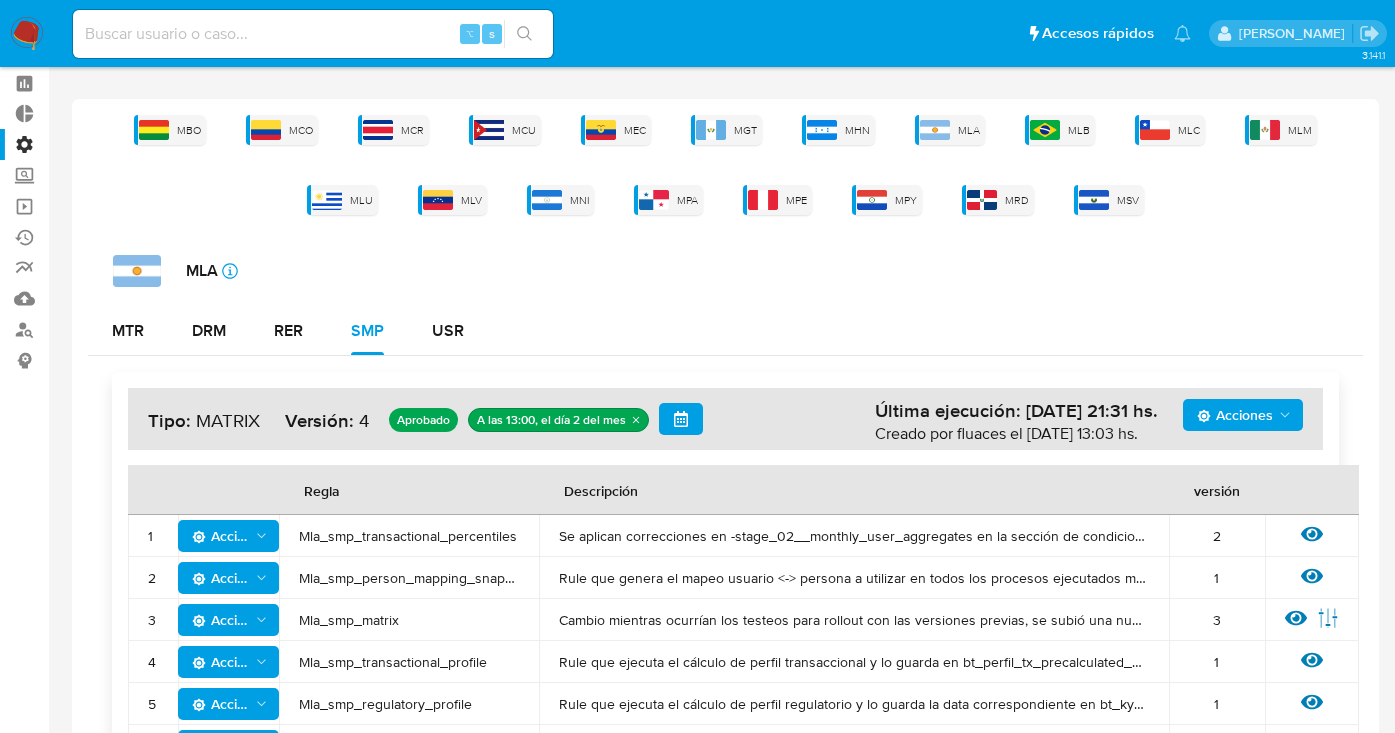 scroll, scrollTop: 93, scrollLeft: 0, axis: vertical 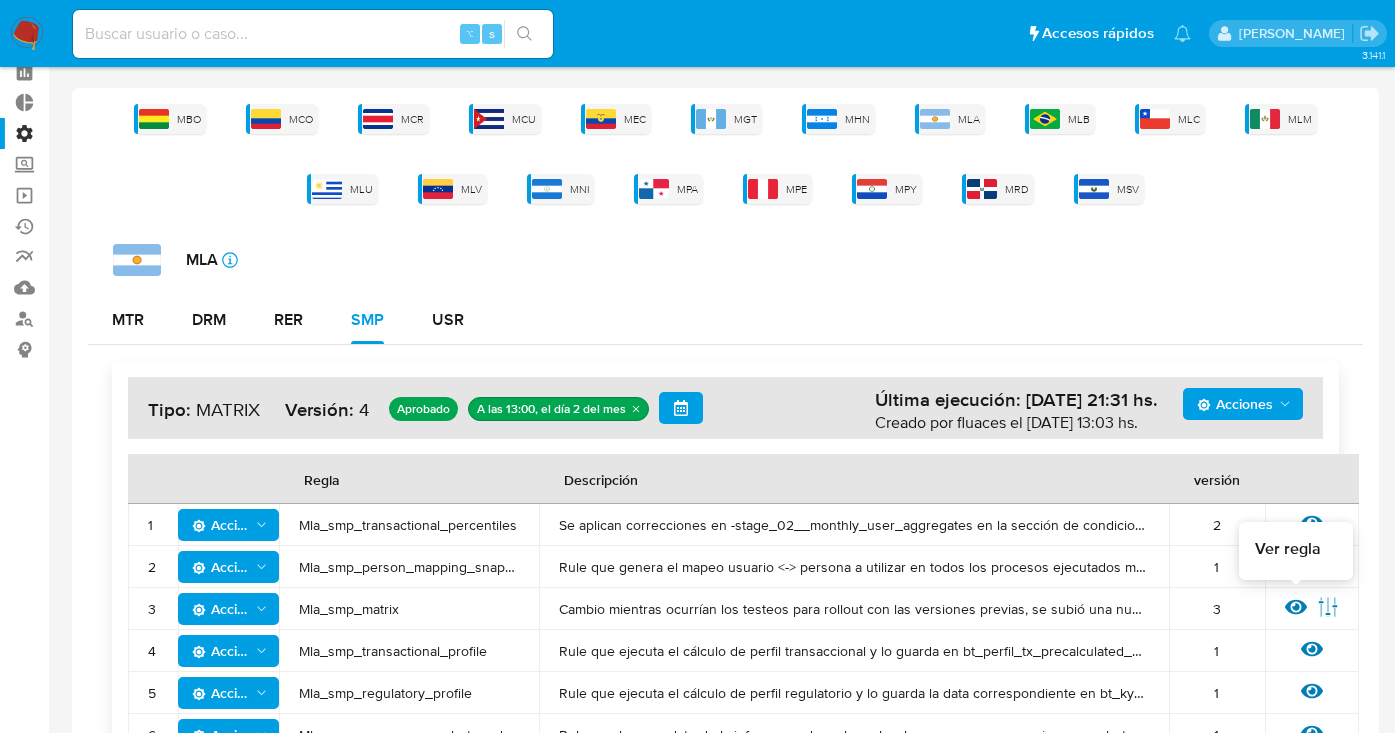 click 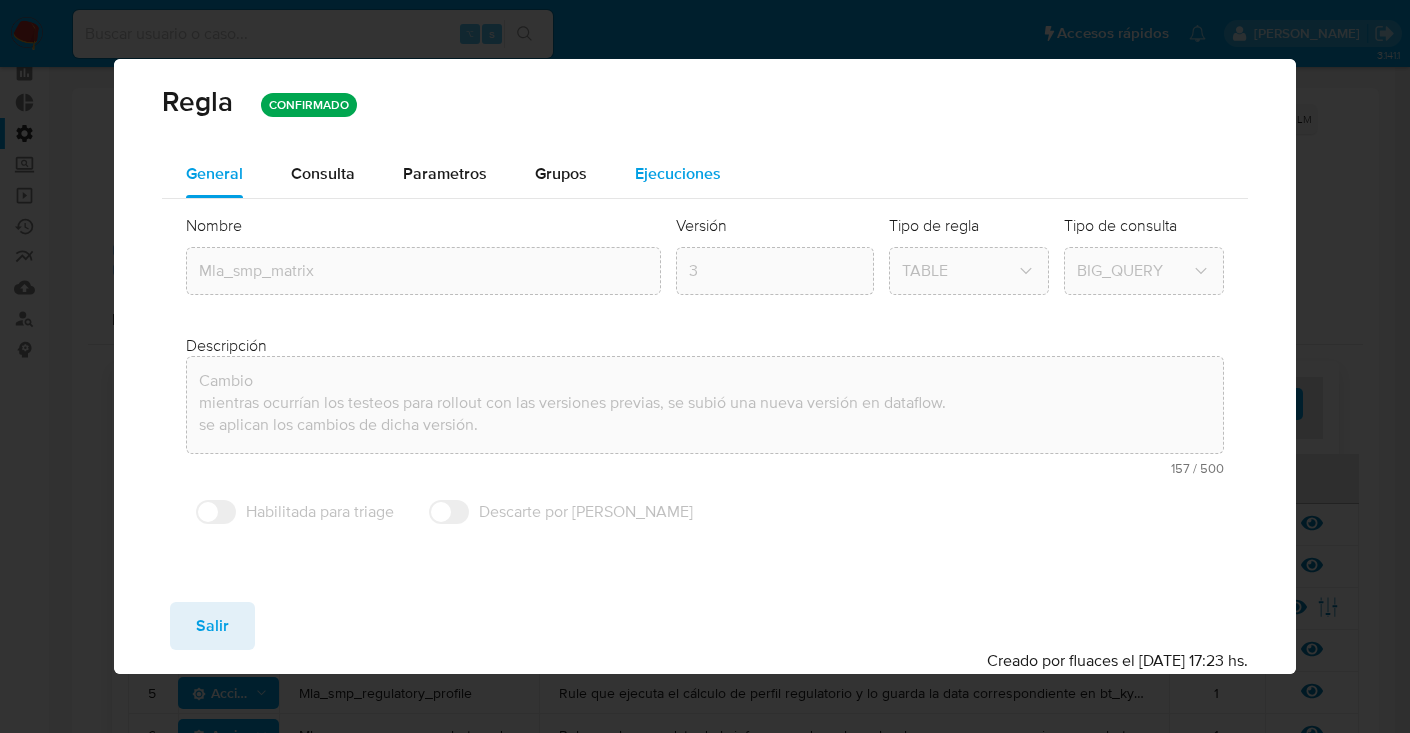 click on "Ejecuciones" at bounding box center [678, 173] 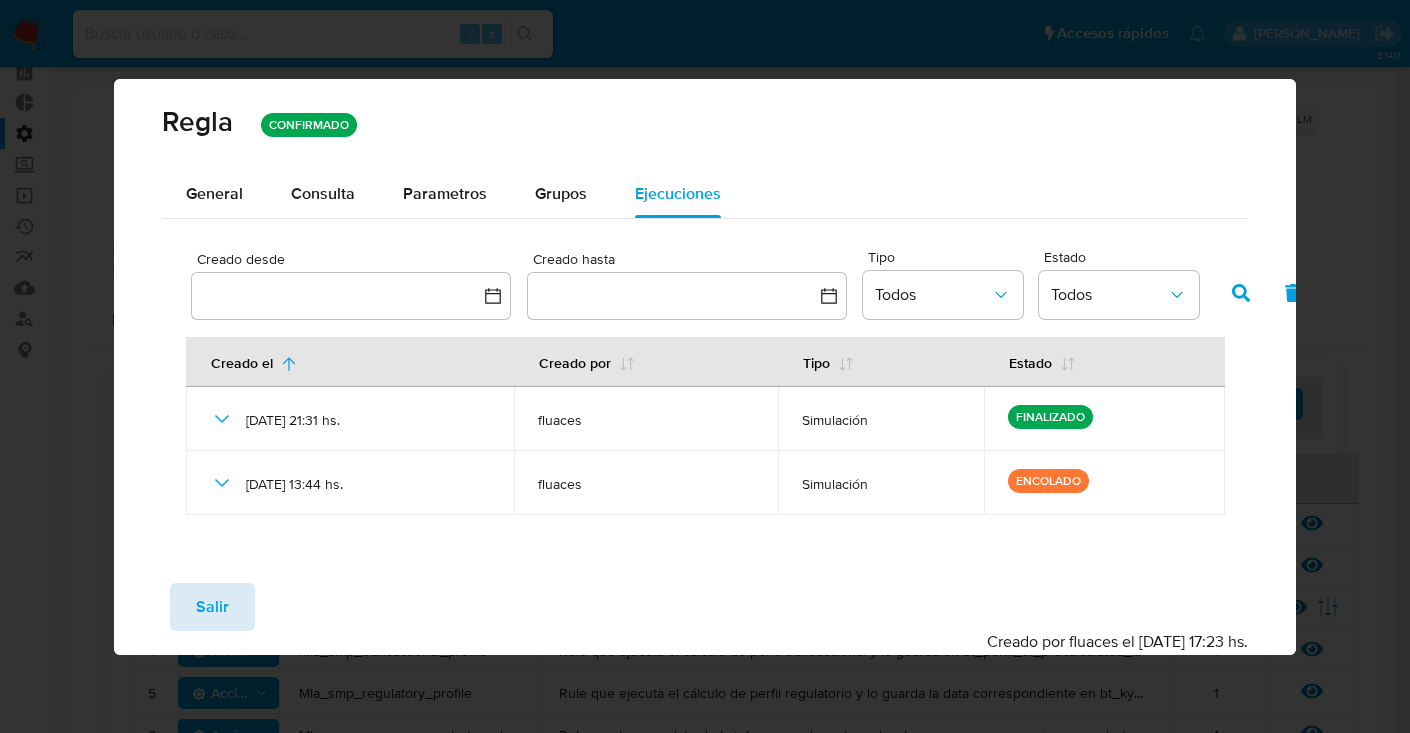 click on "Salir" at bounding box center [212, 607] 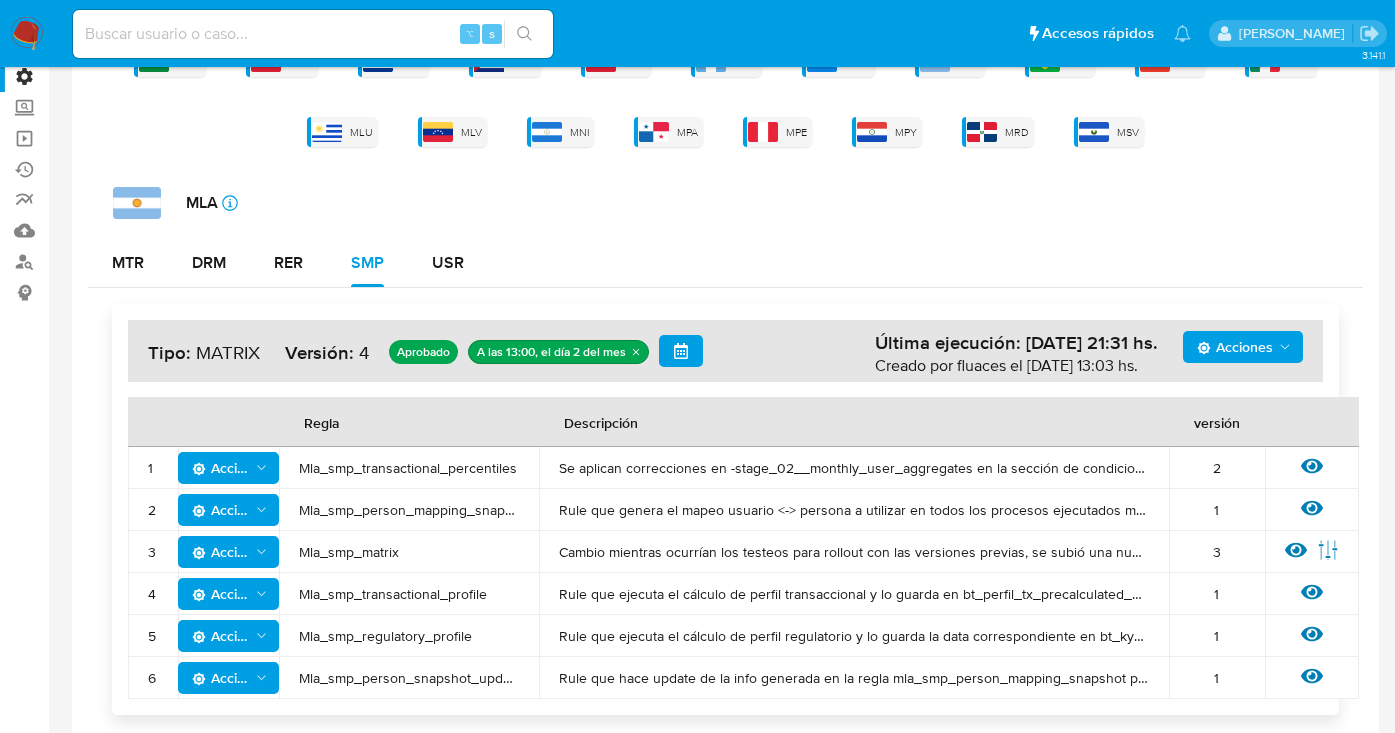 scroll, scrollTop: 177, scrollLeft: 0, axis: vertical 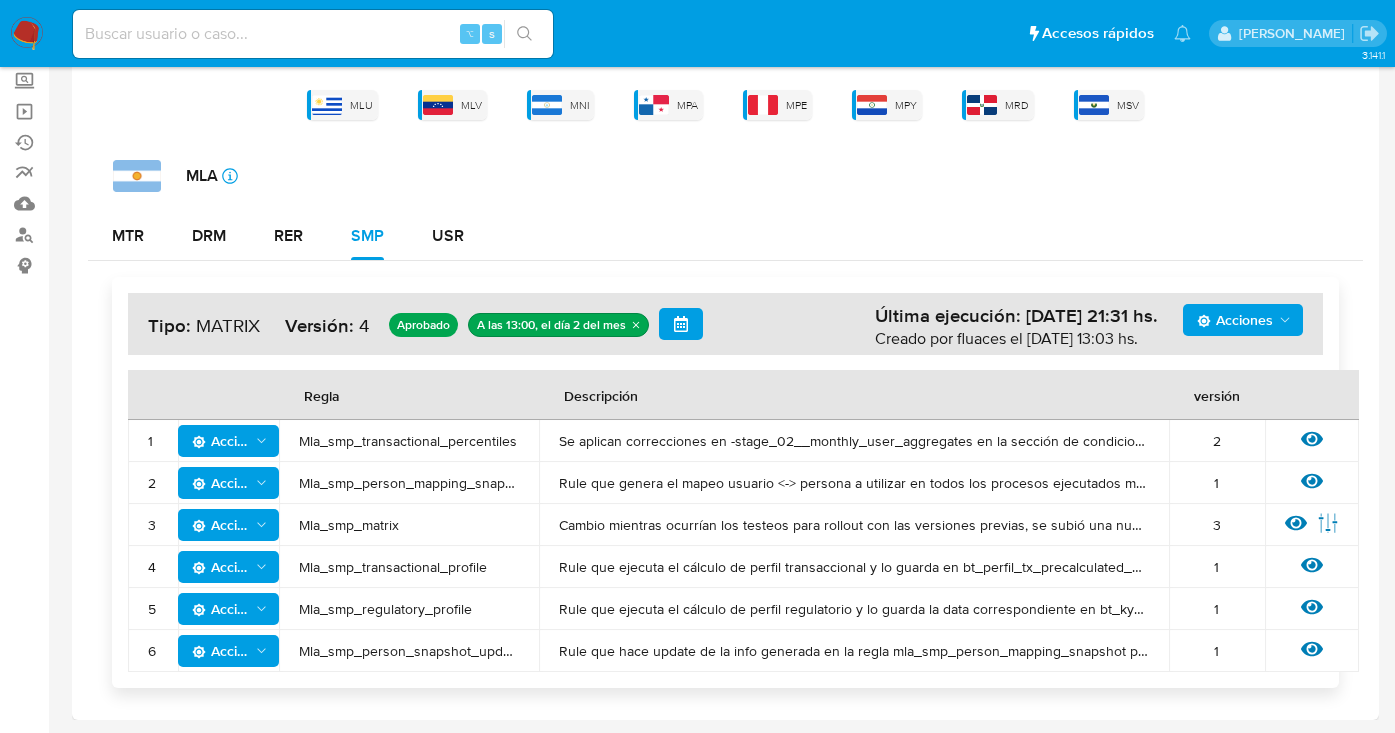 click on "Mla_smp_matrix" at bounding box center [409, 525] 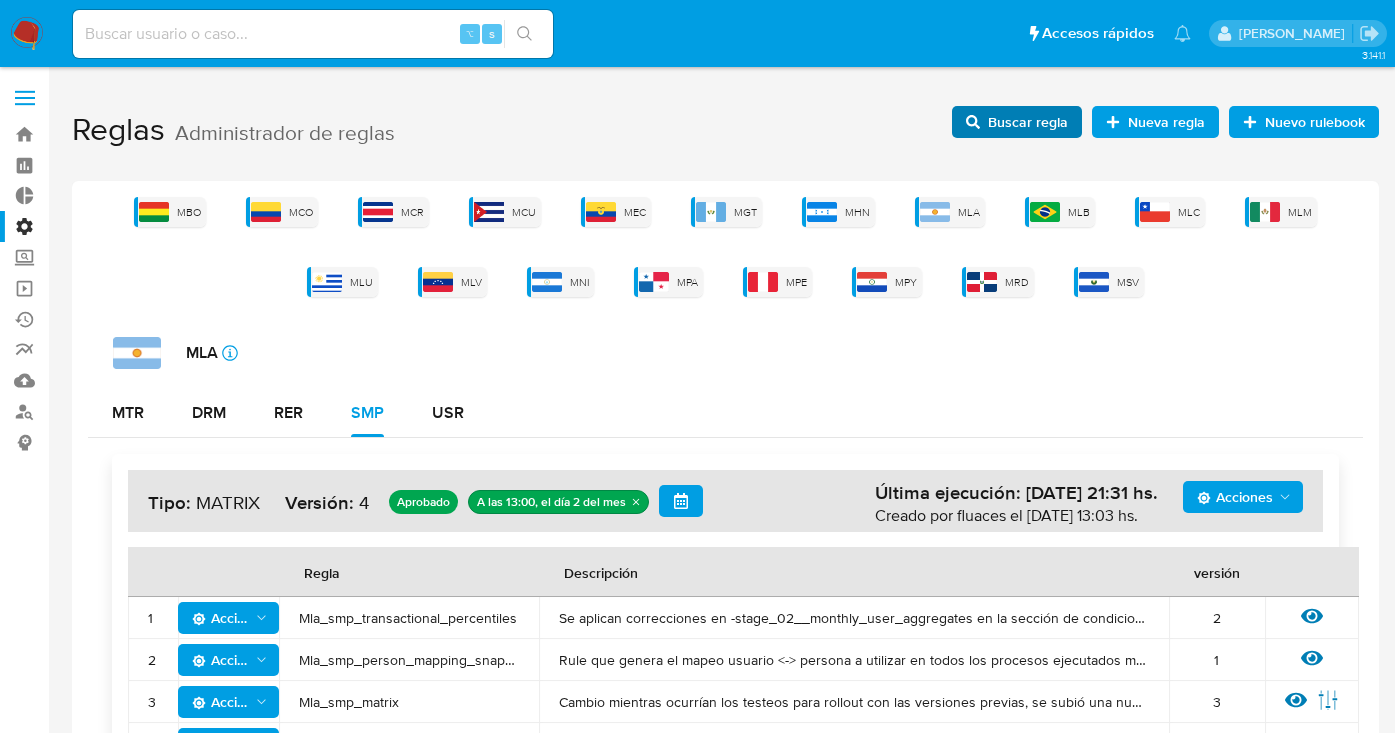 click on "Buscar regla" at bounding box center [1028, 122] 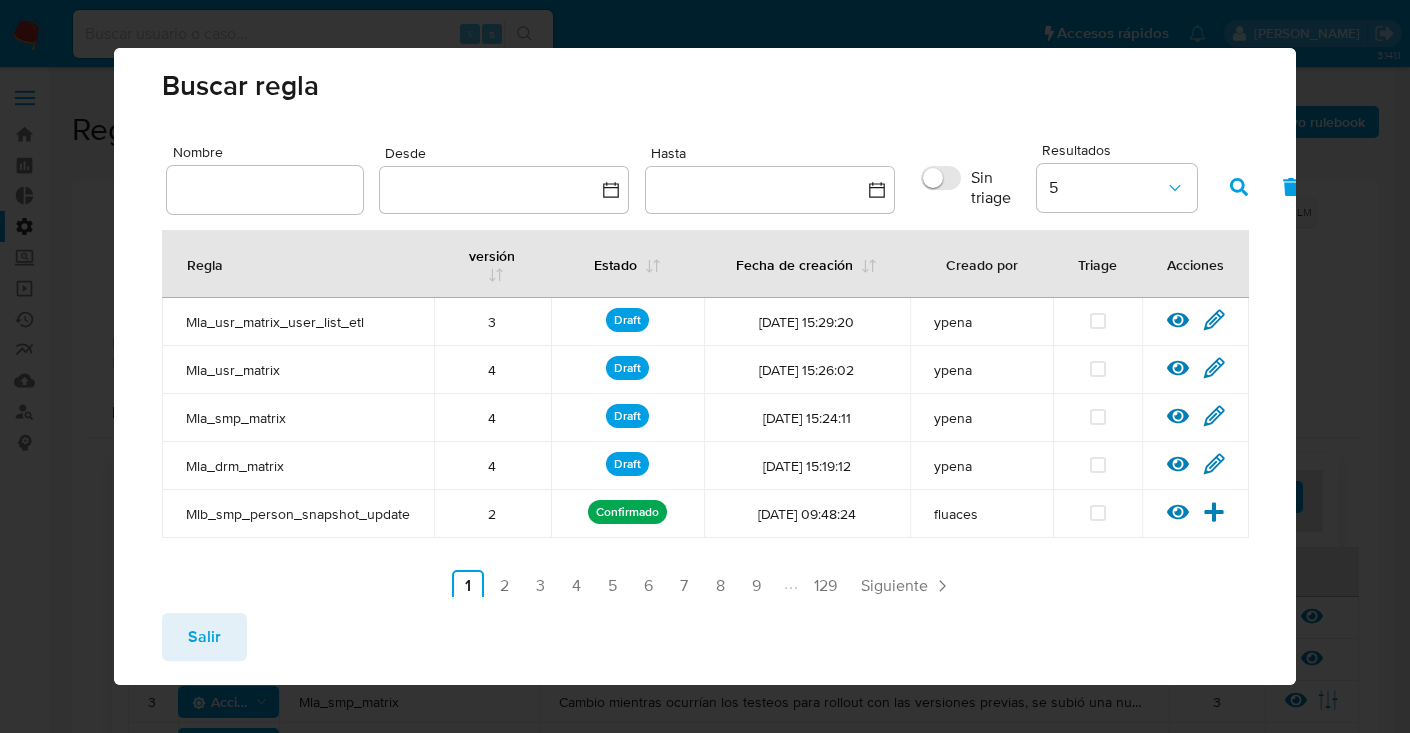 click at bounding box center [265, 190] 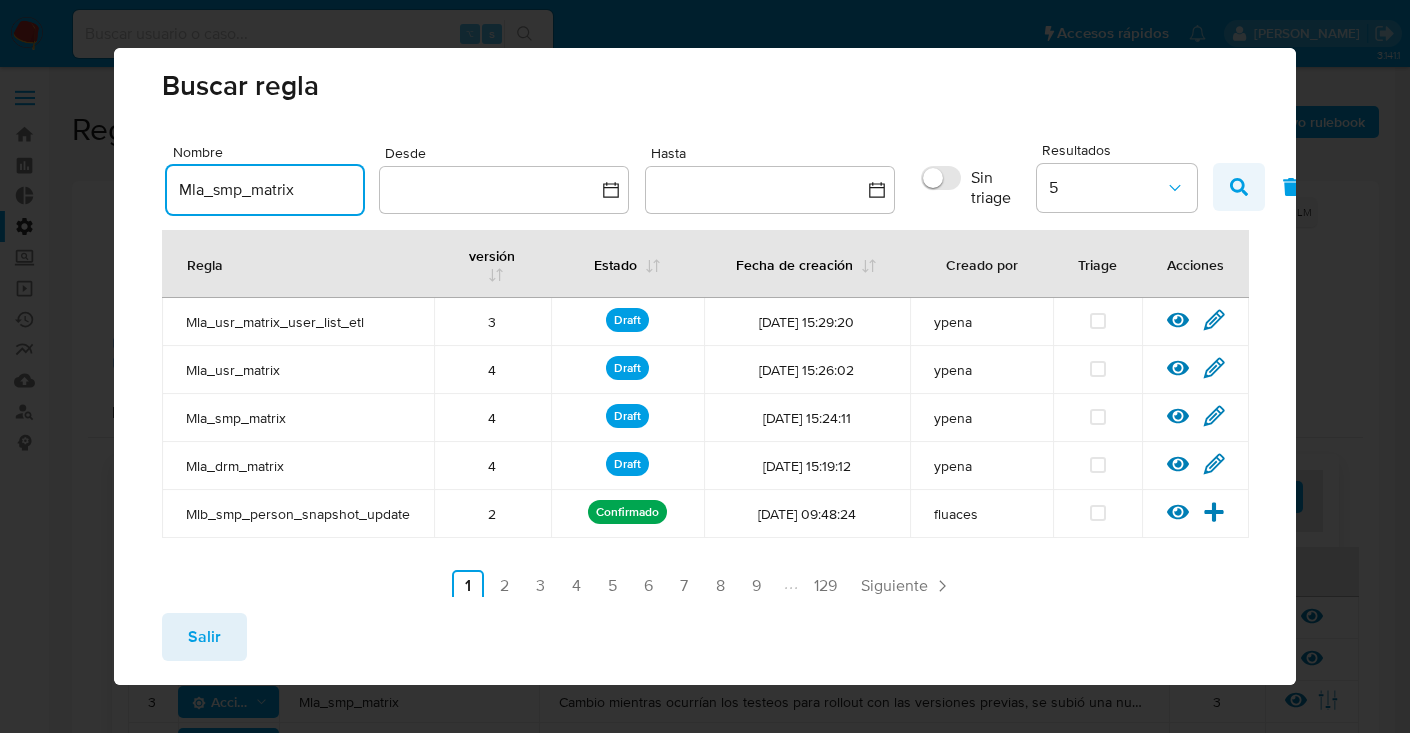 type on "Mla_smp_matrix" 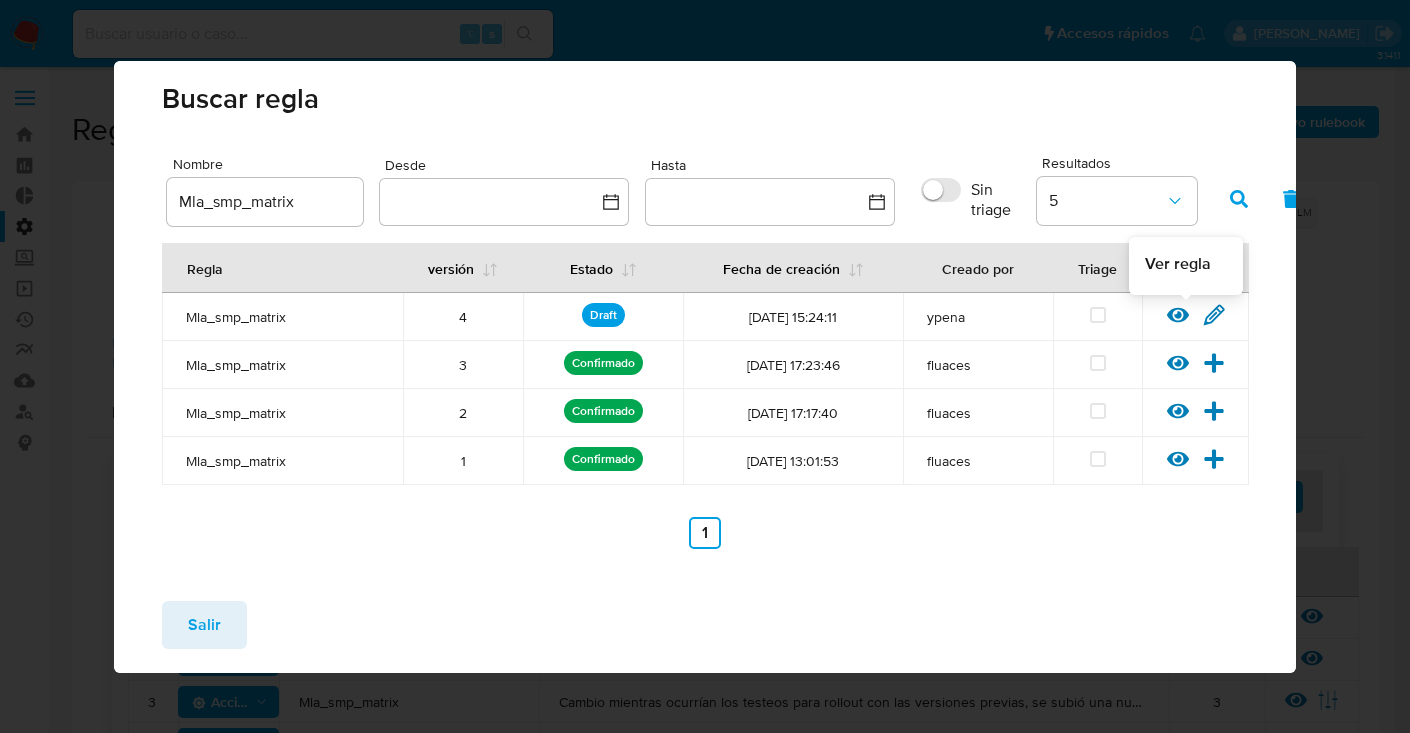 click 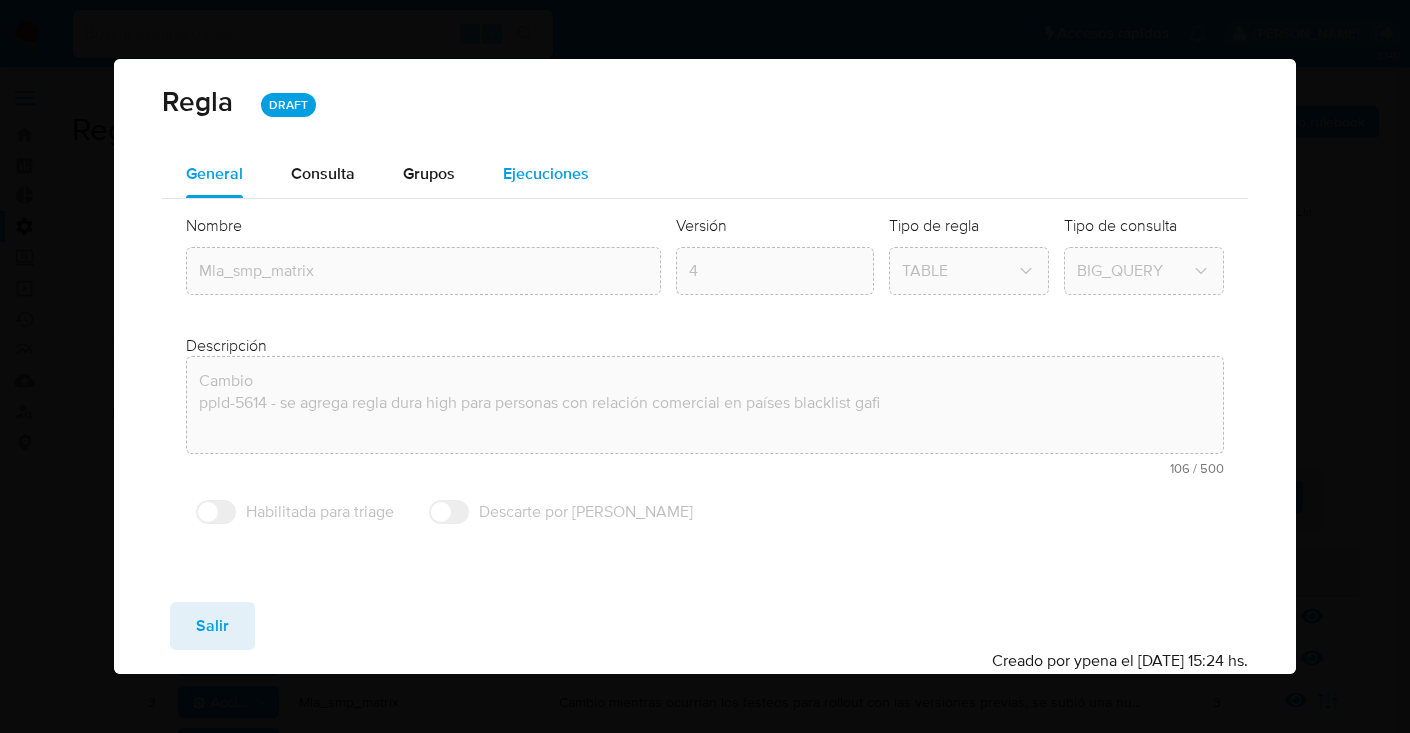 click on "Ejecuciones" at bounding box center (546, 173) 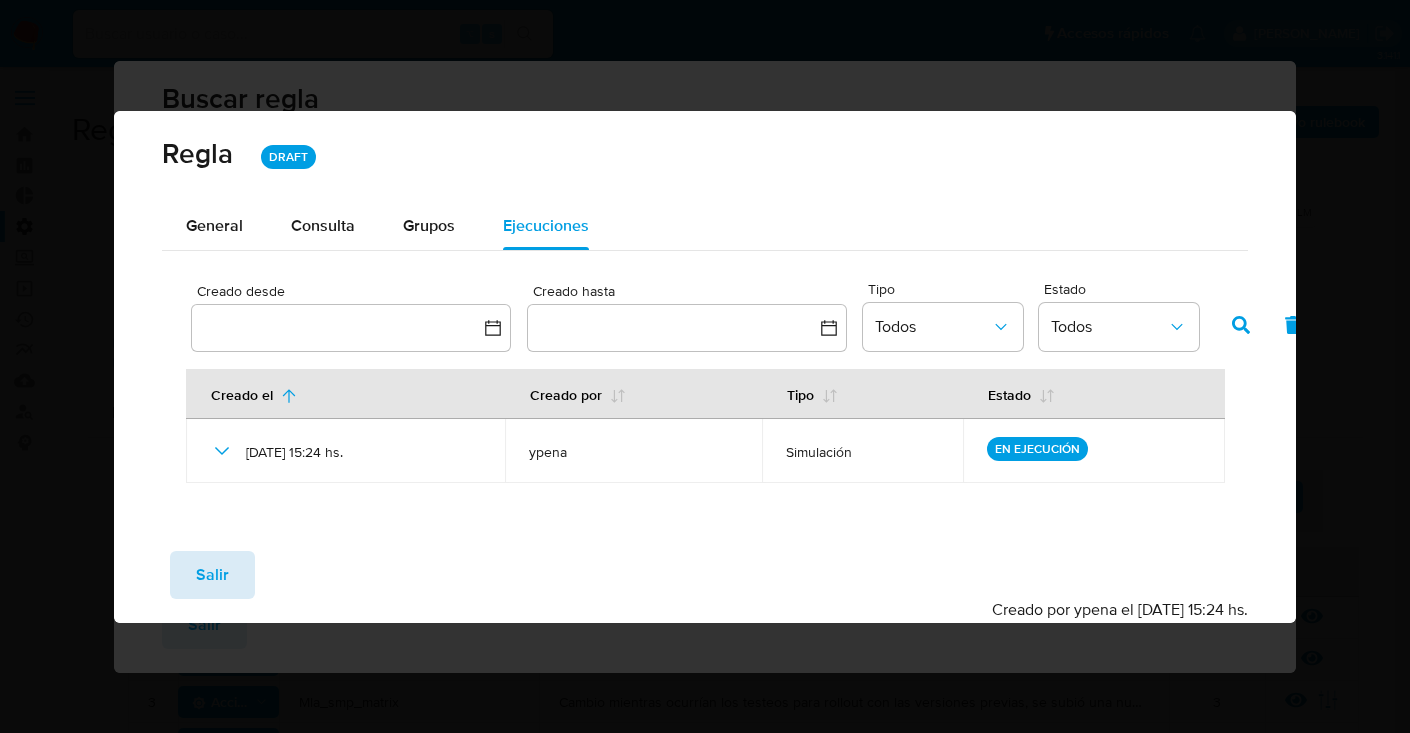 click on "Salir" at bounding box center (212, 575) 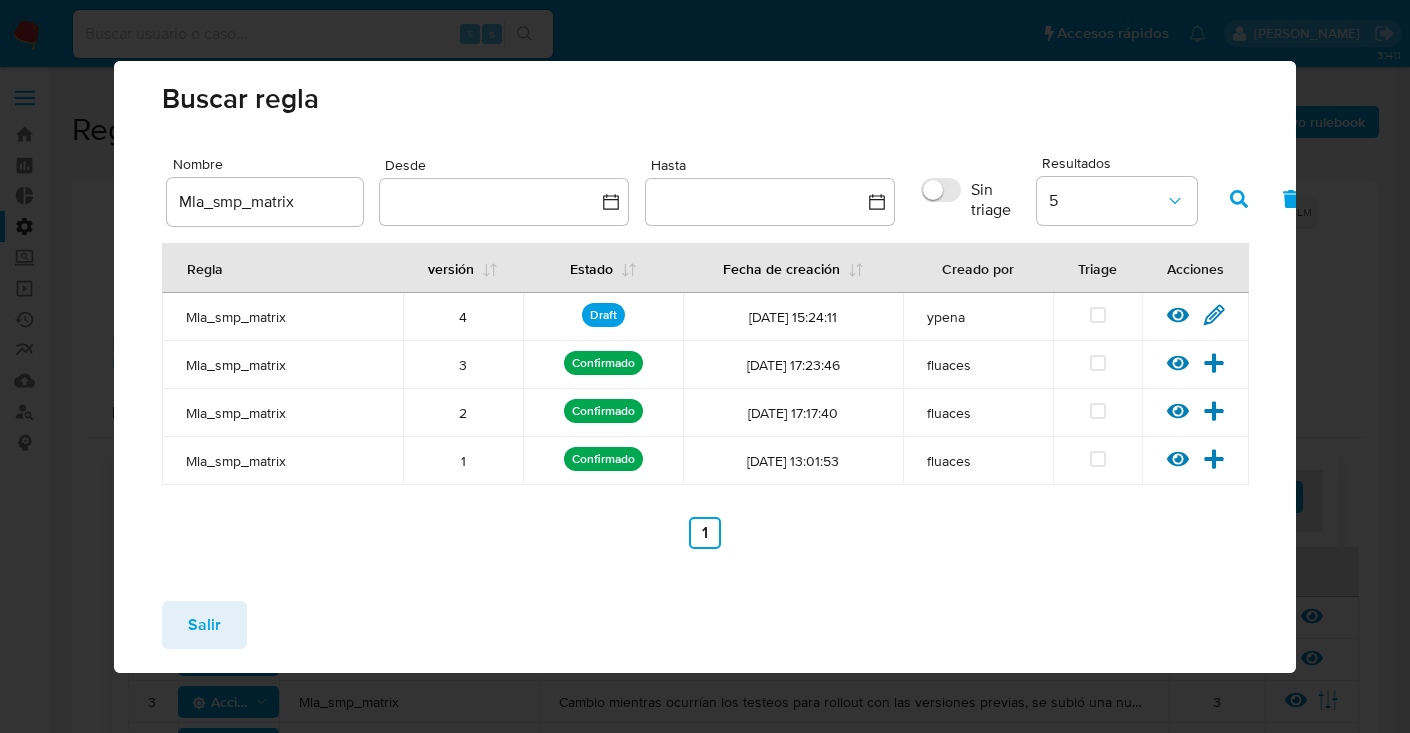 click on "Salir" at bounding box center (204, 625) 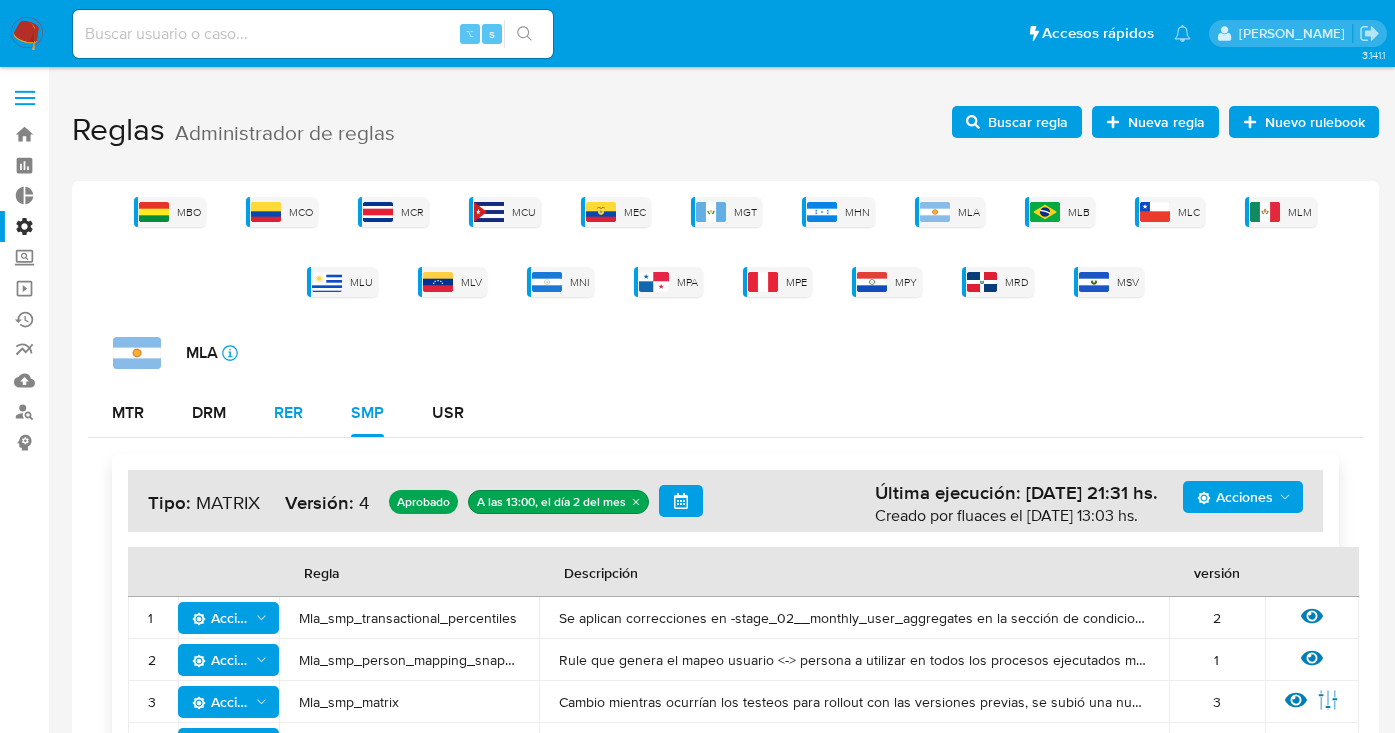 click on "RER" at bounding box center [288, 413] 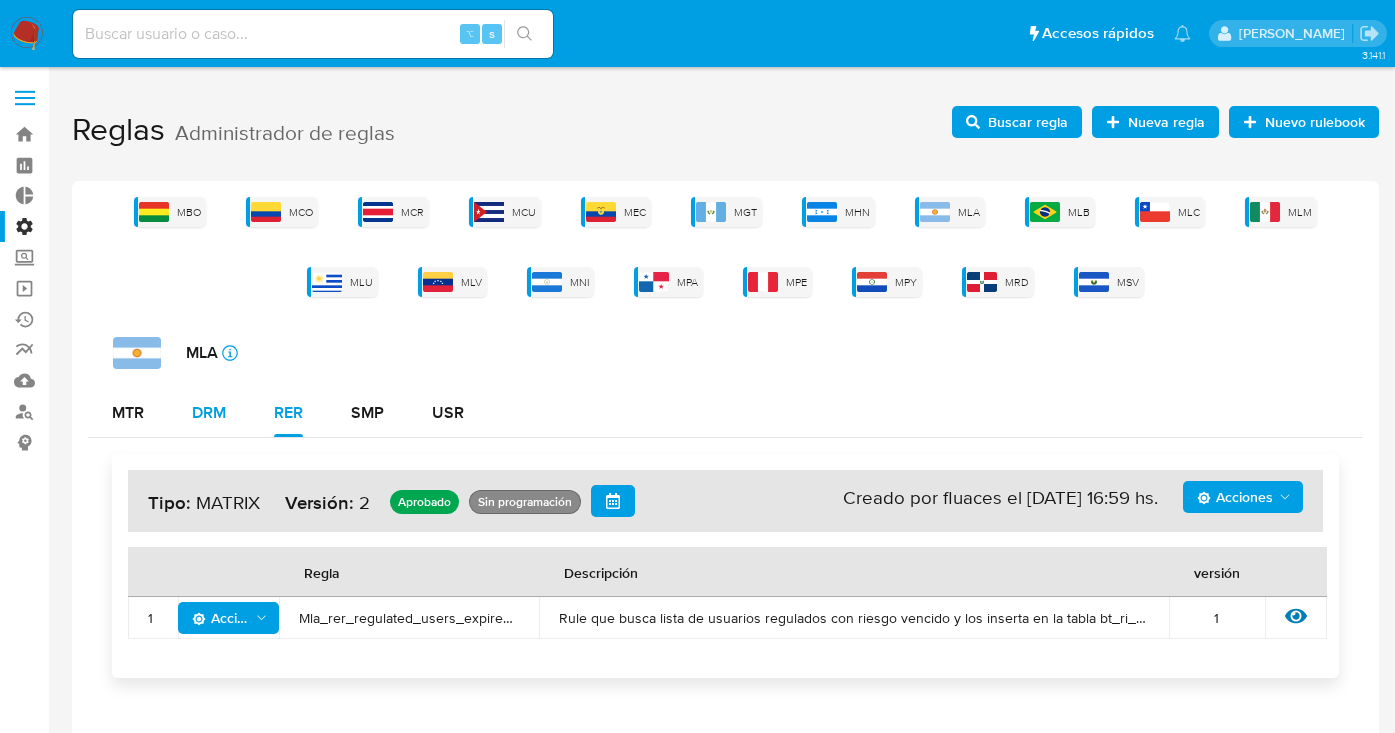 click on "DRM" at bounding box center [209, 413] 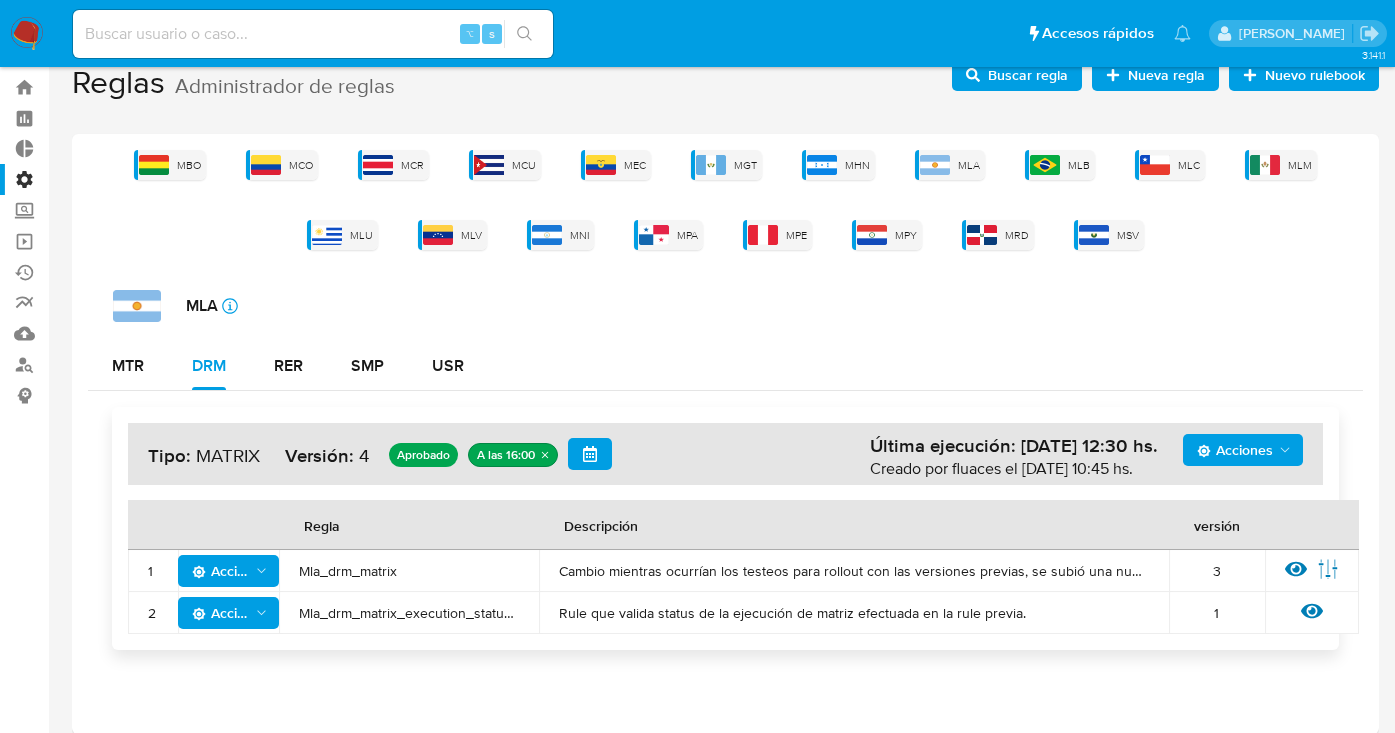 scroll, scrollTop: 61, scrollLeft: 0, axis: vertical 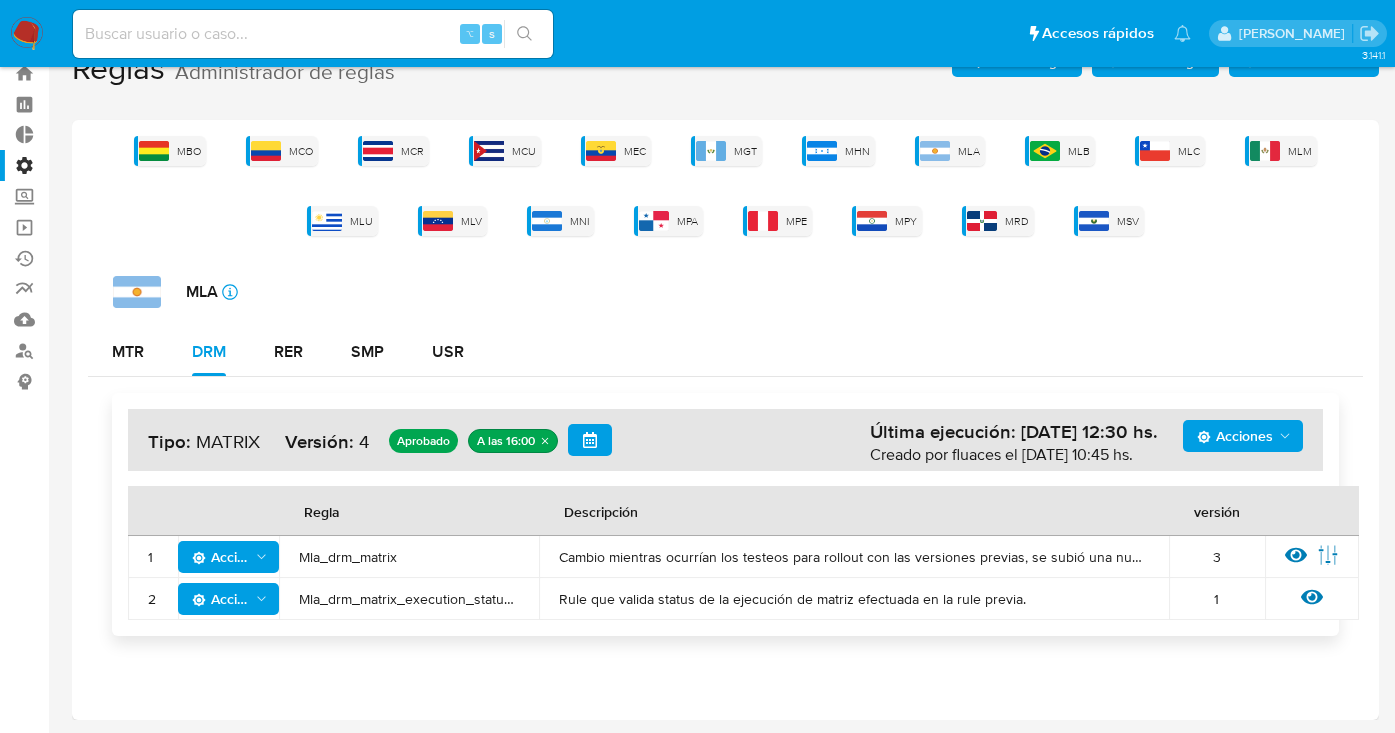 click on "Mla_drm_matrix" at bounding box center (409, 557) 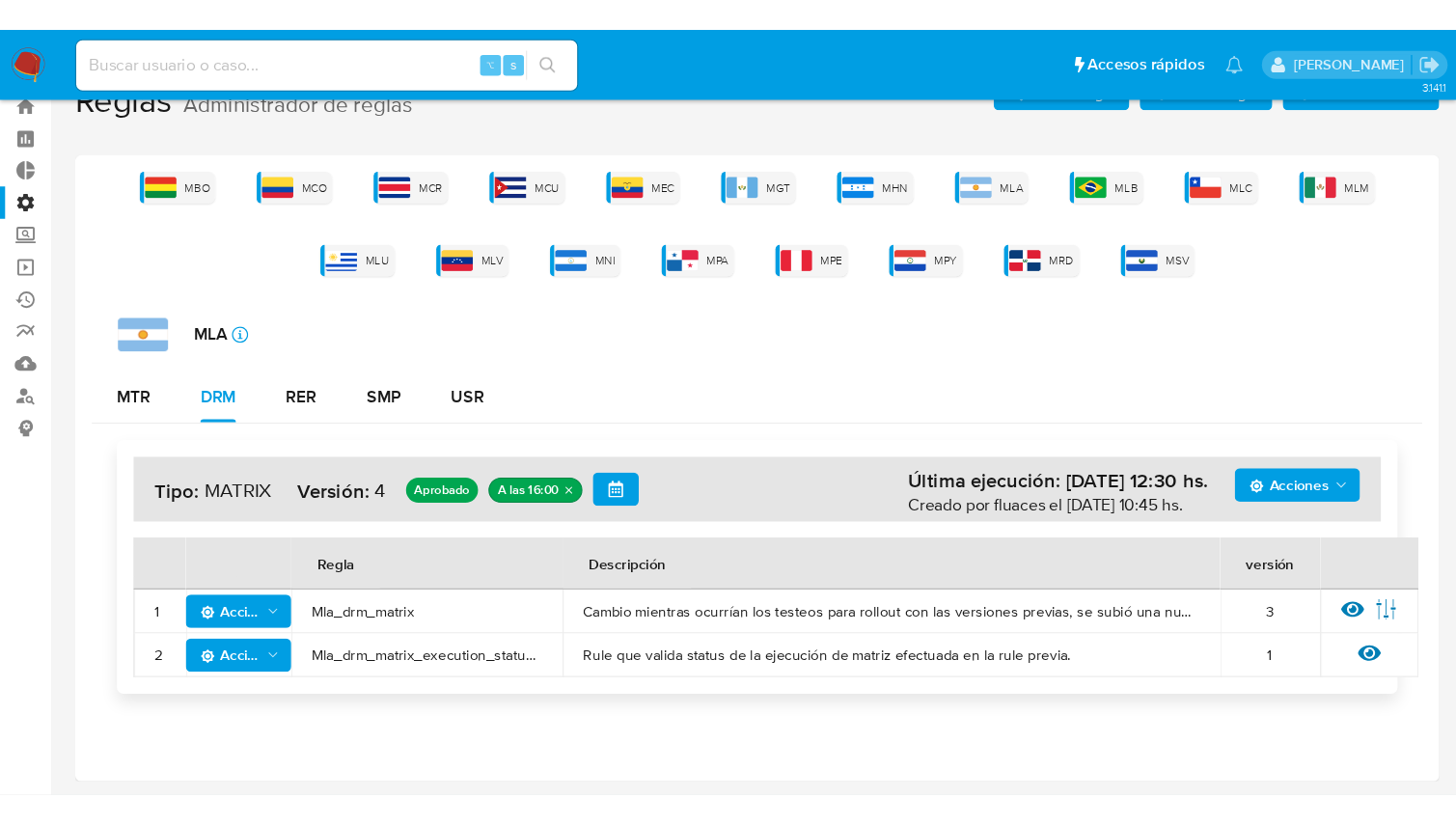 scroll, scrollTop: 0, scrollLeft: 0, axis: both 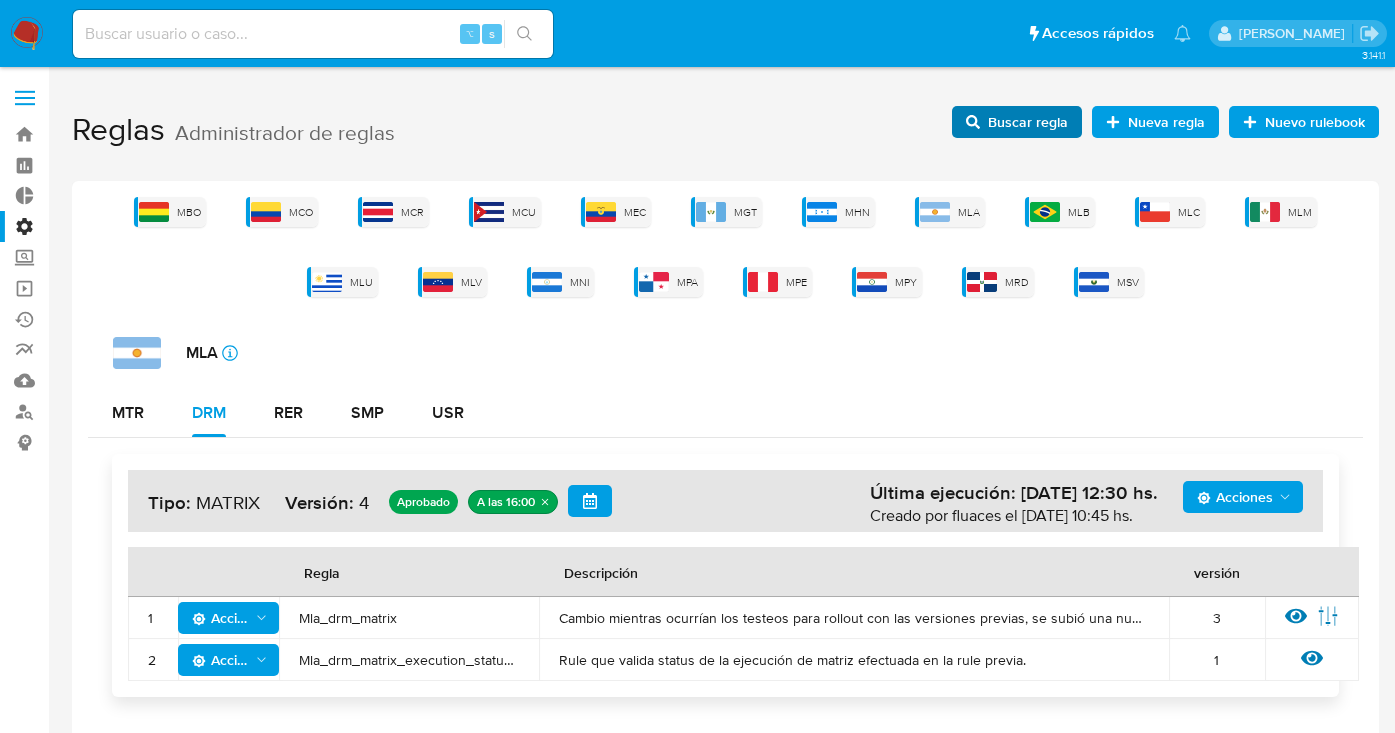 click on "Buscar regla" at bounding box center [1028, 122] 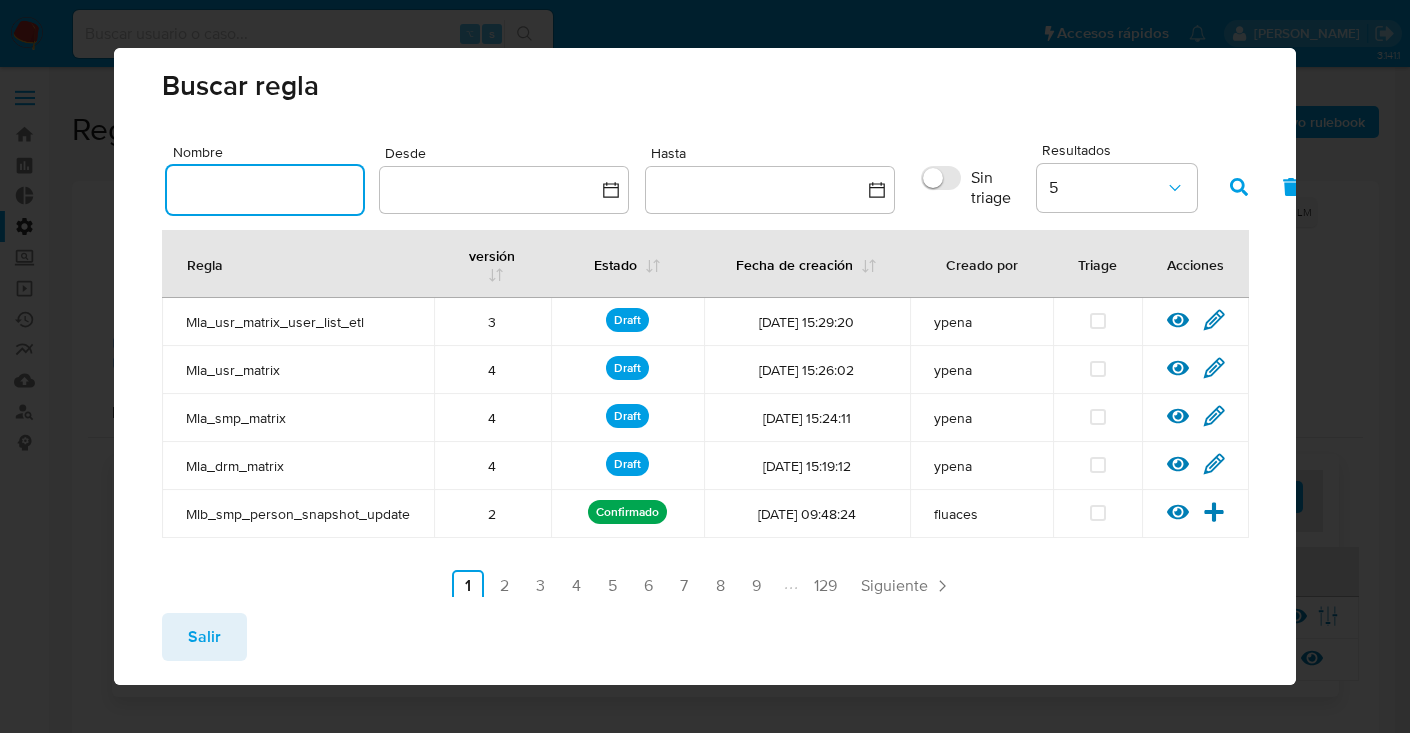 click at bounding box center [265, 190] 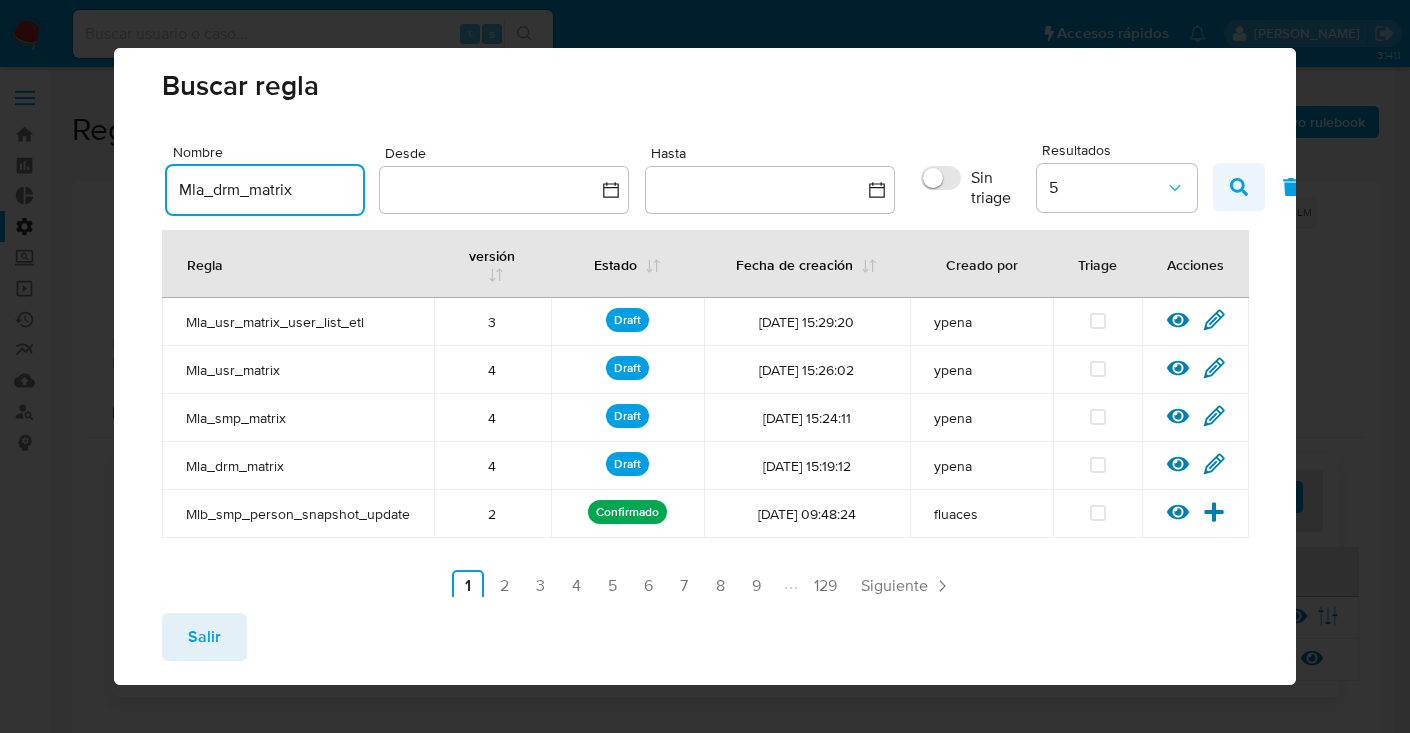 type on "Mla_drm_matrix" 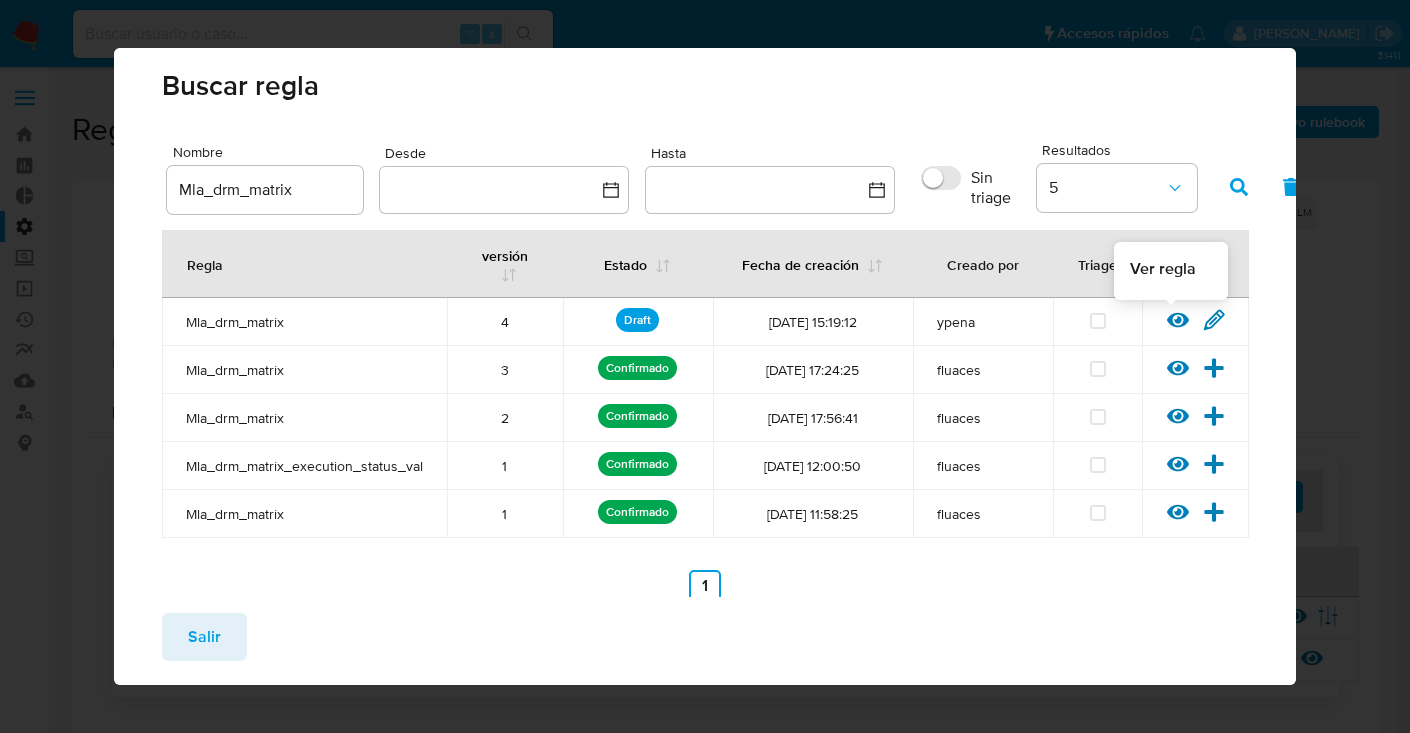click 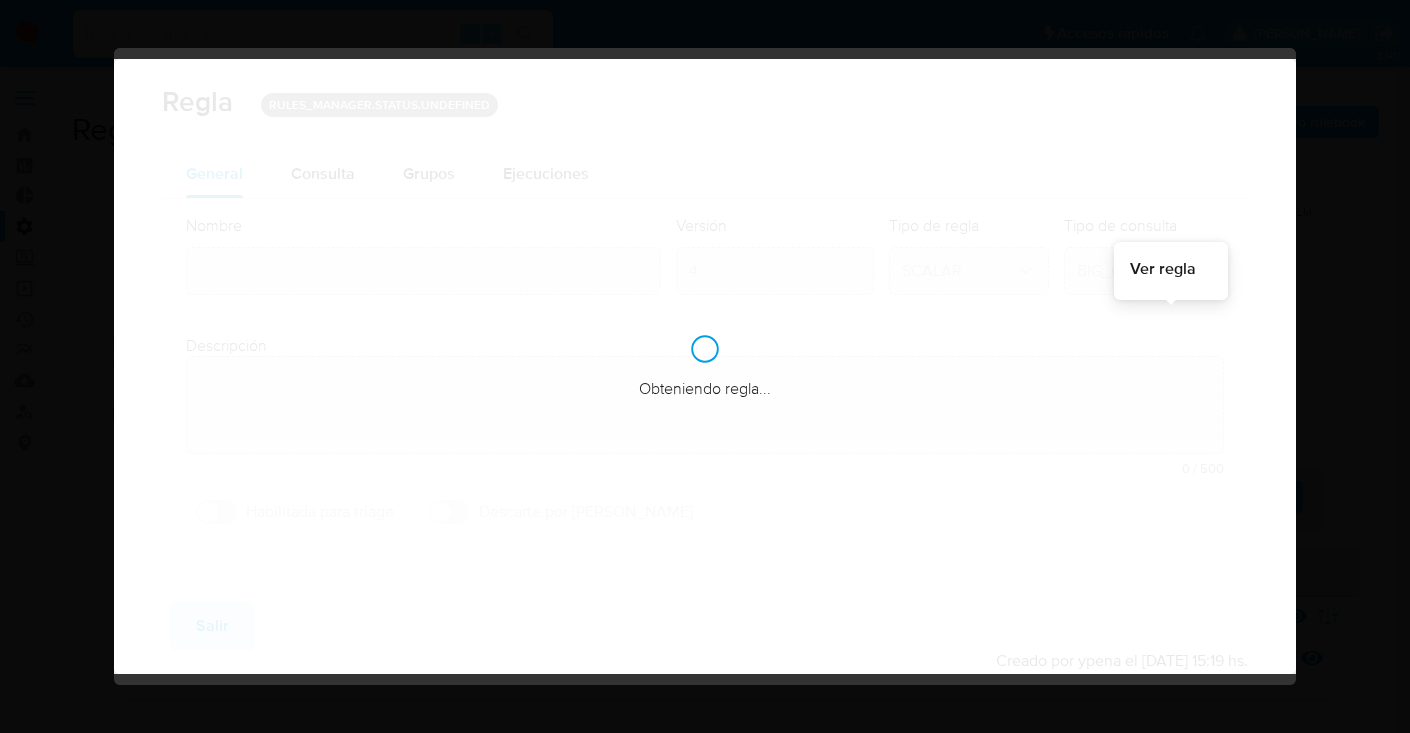 type on "Mla_drm_matrix" 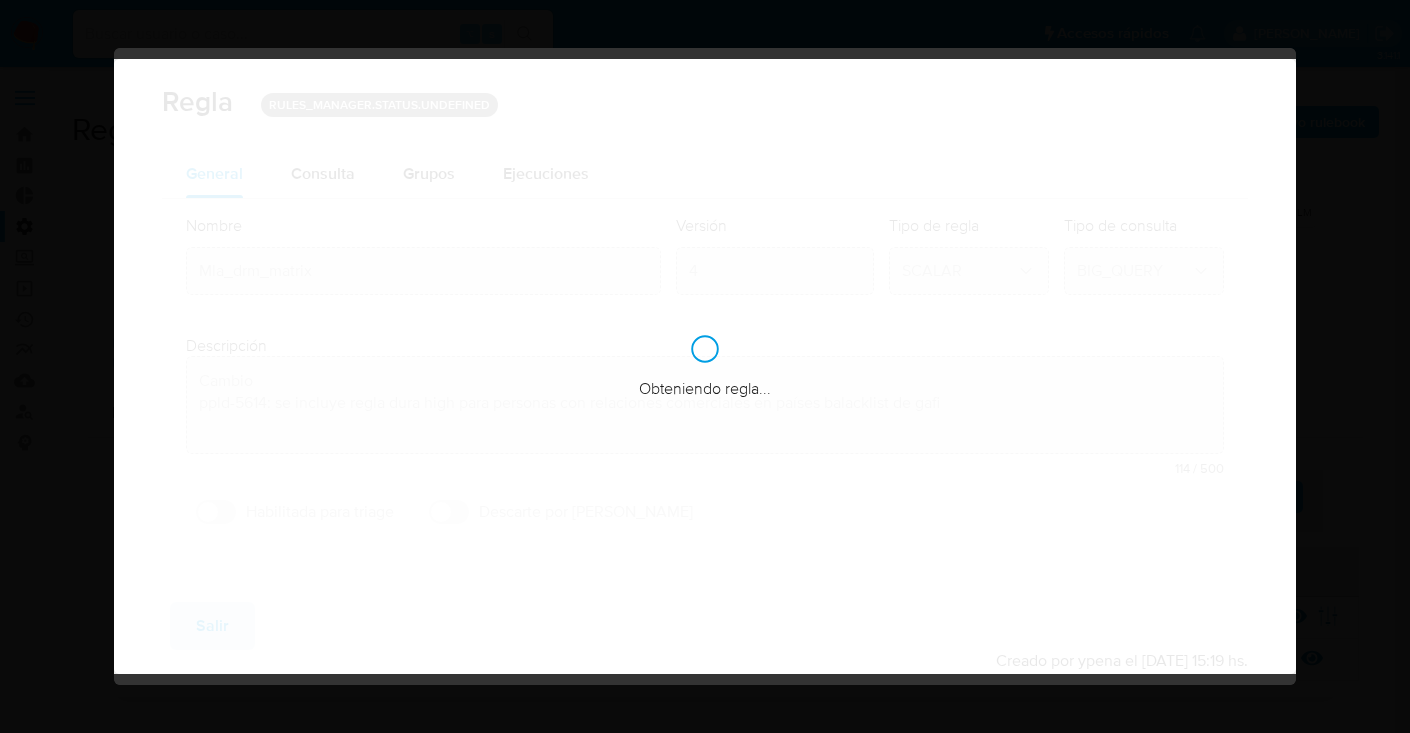 type on "Cambio
ppld-5614" 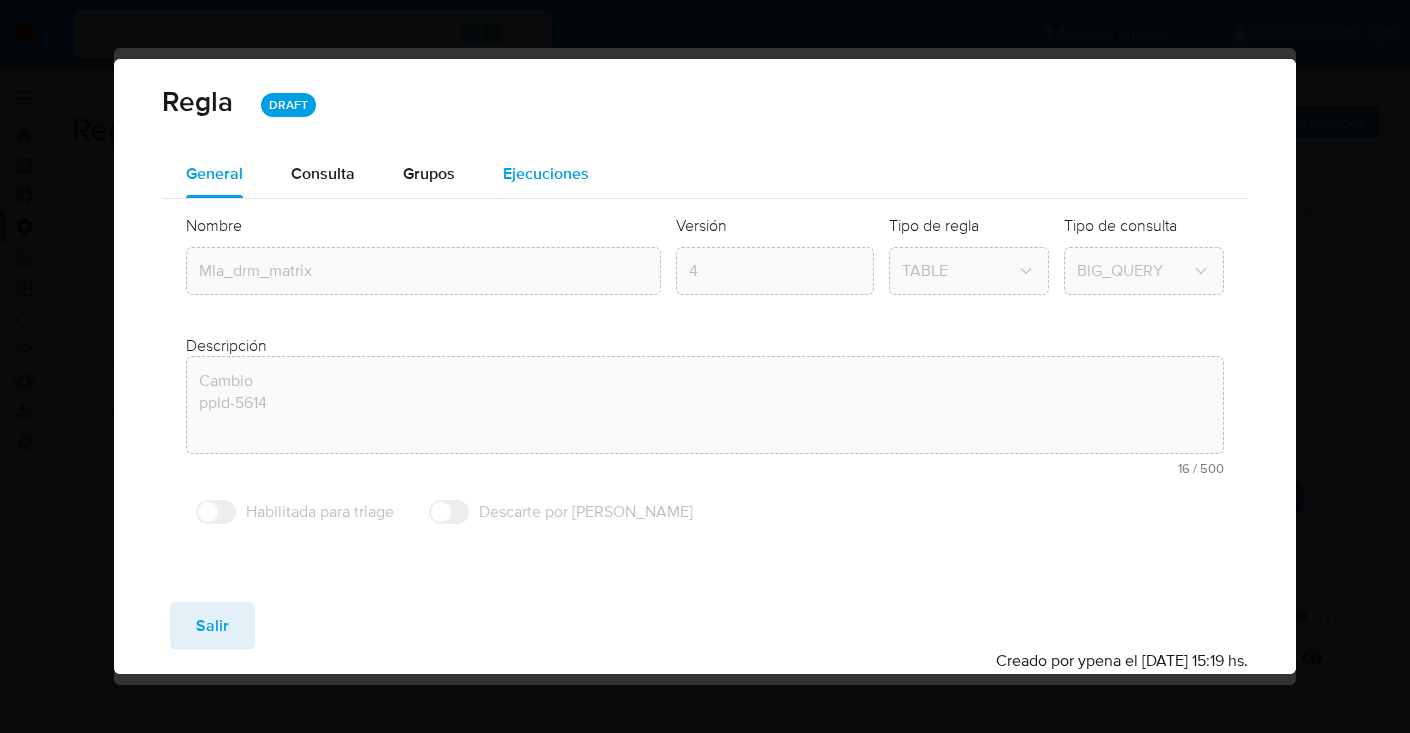 click on "Ejecuciones" at bounding box center [546, 173] 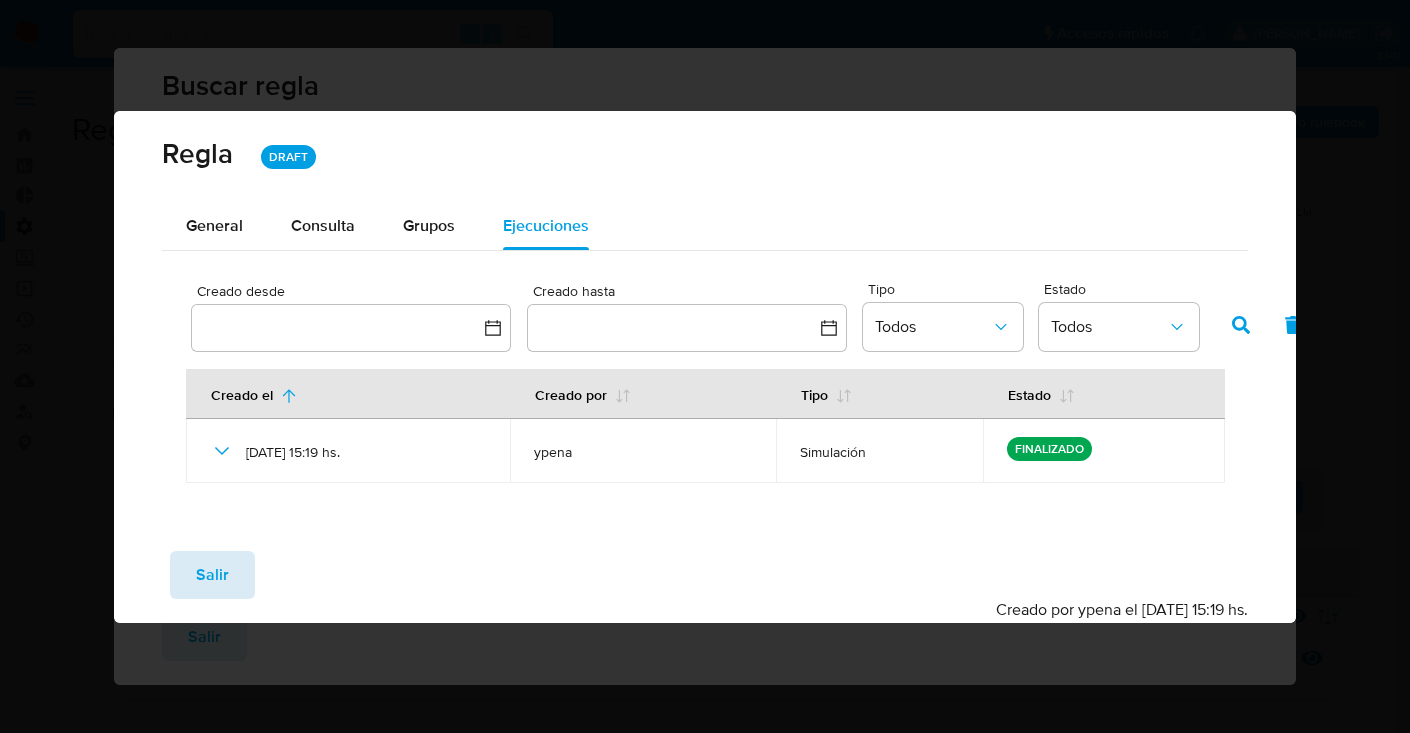 click on "Salir" at bounding box center [212, 575] 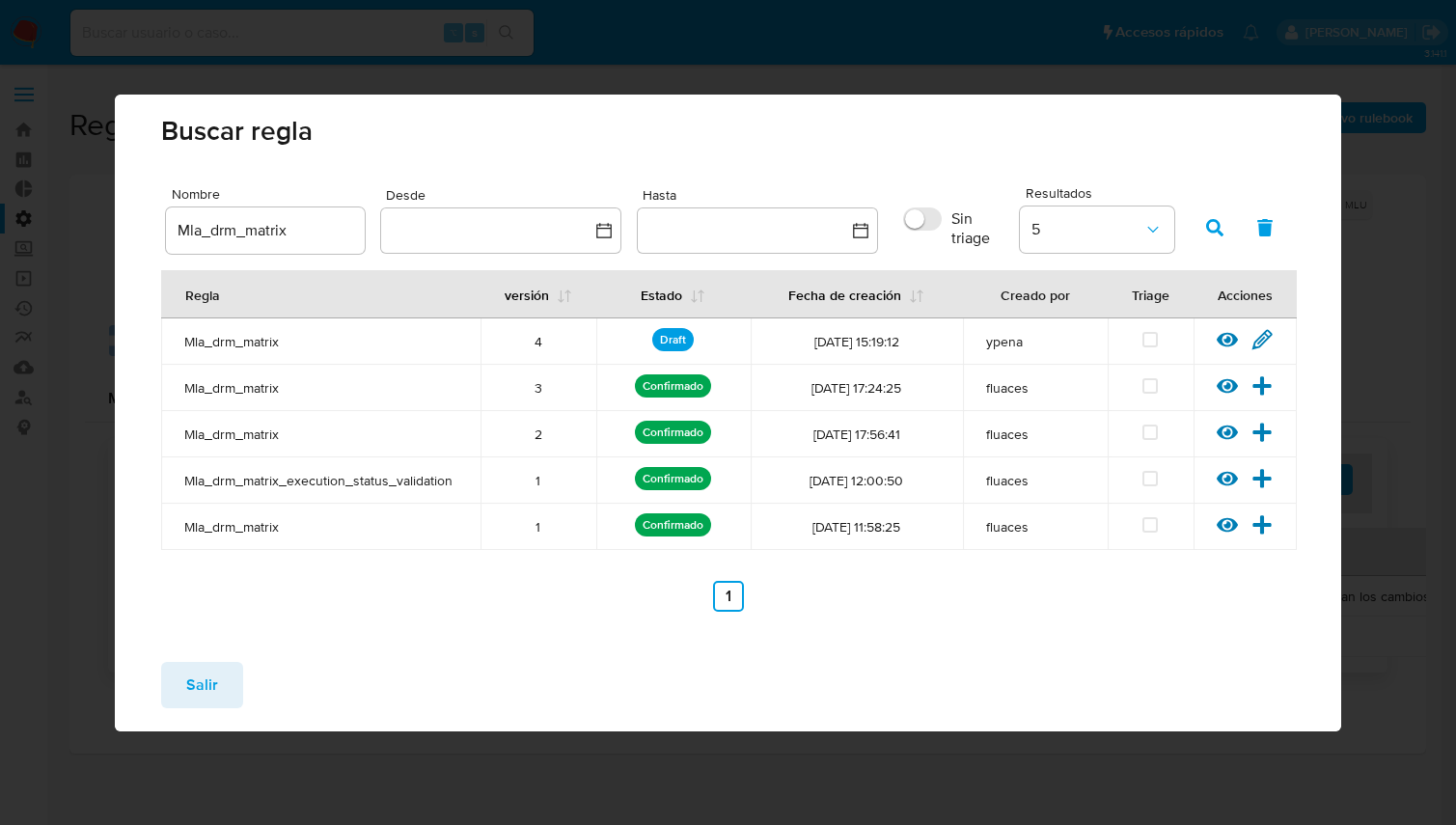 click on "Salir" at bounding box center [202, 685] 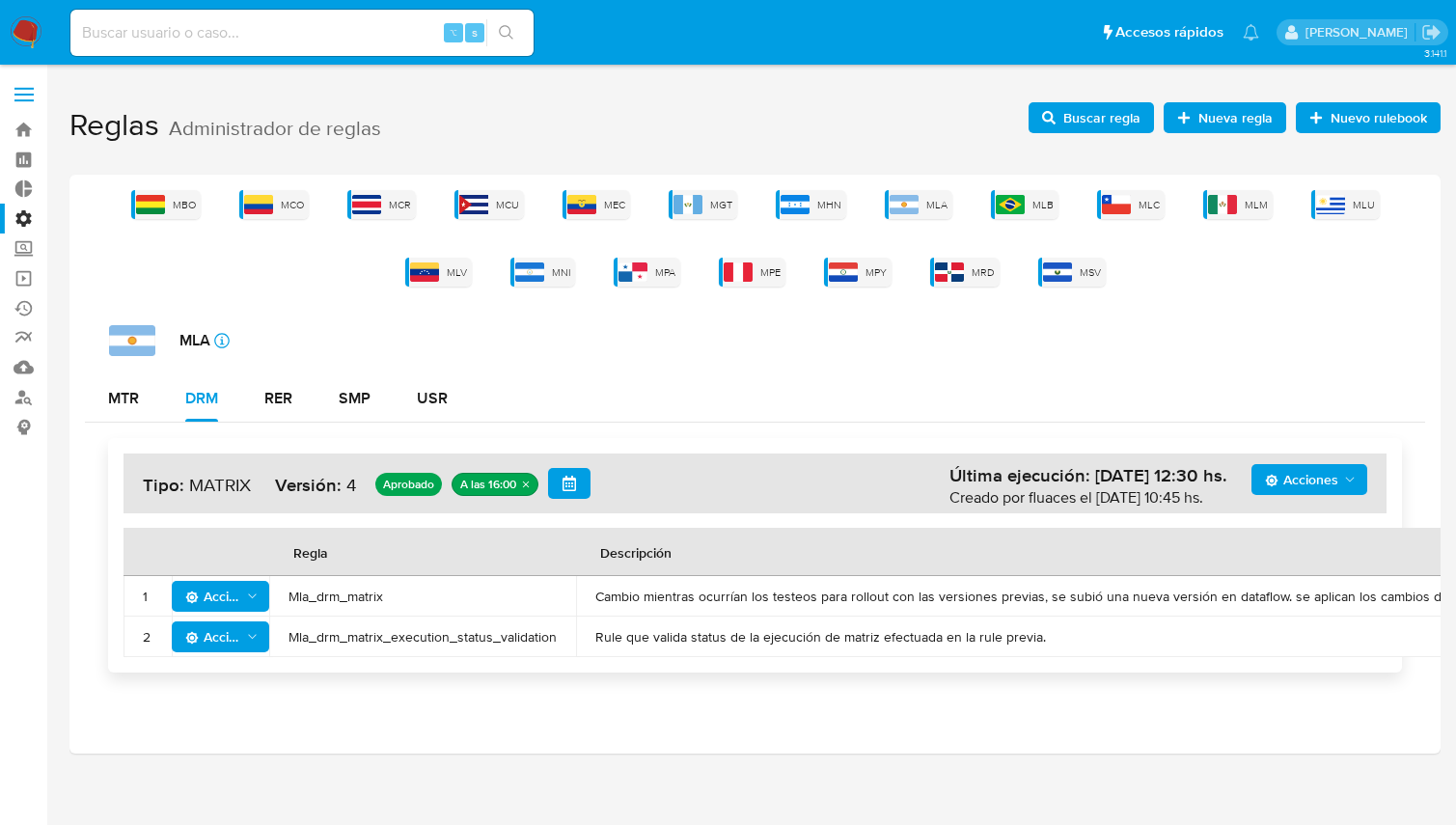 click on "Mla_drm_matrix" at bounding box center (423, 596) 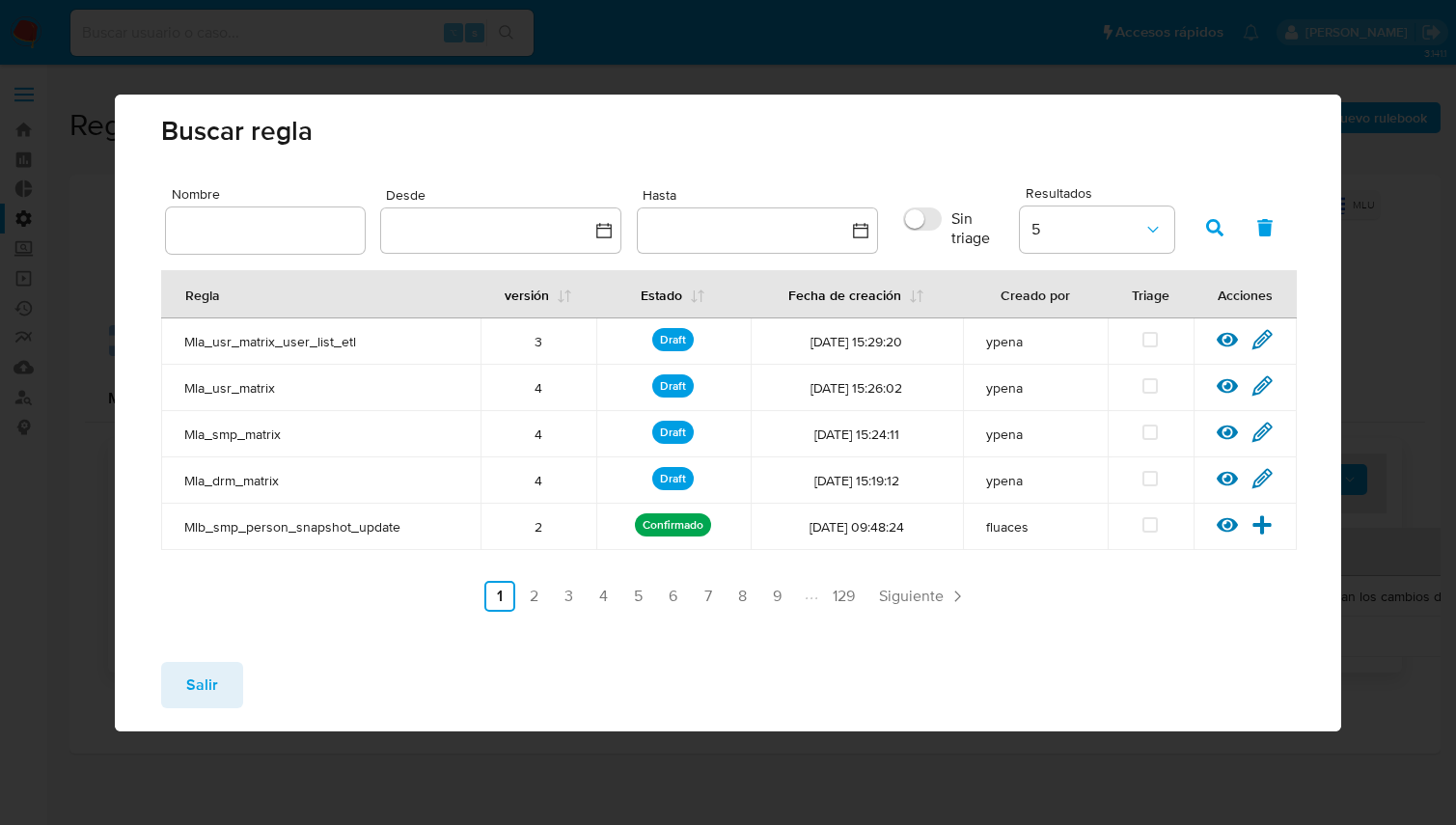 click at bounding box center [265, 231] 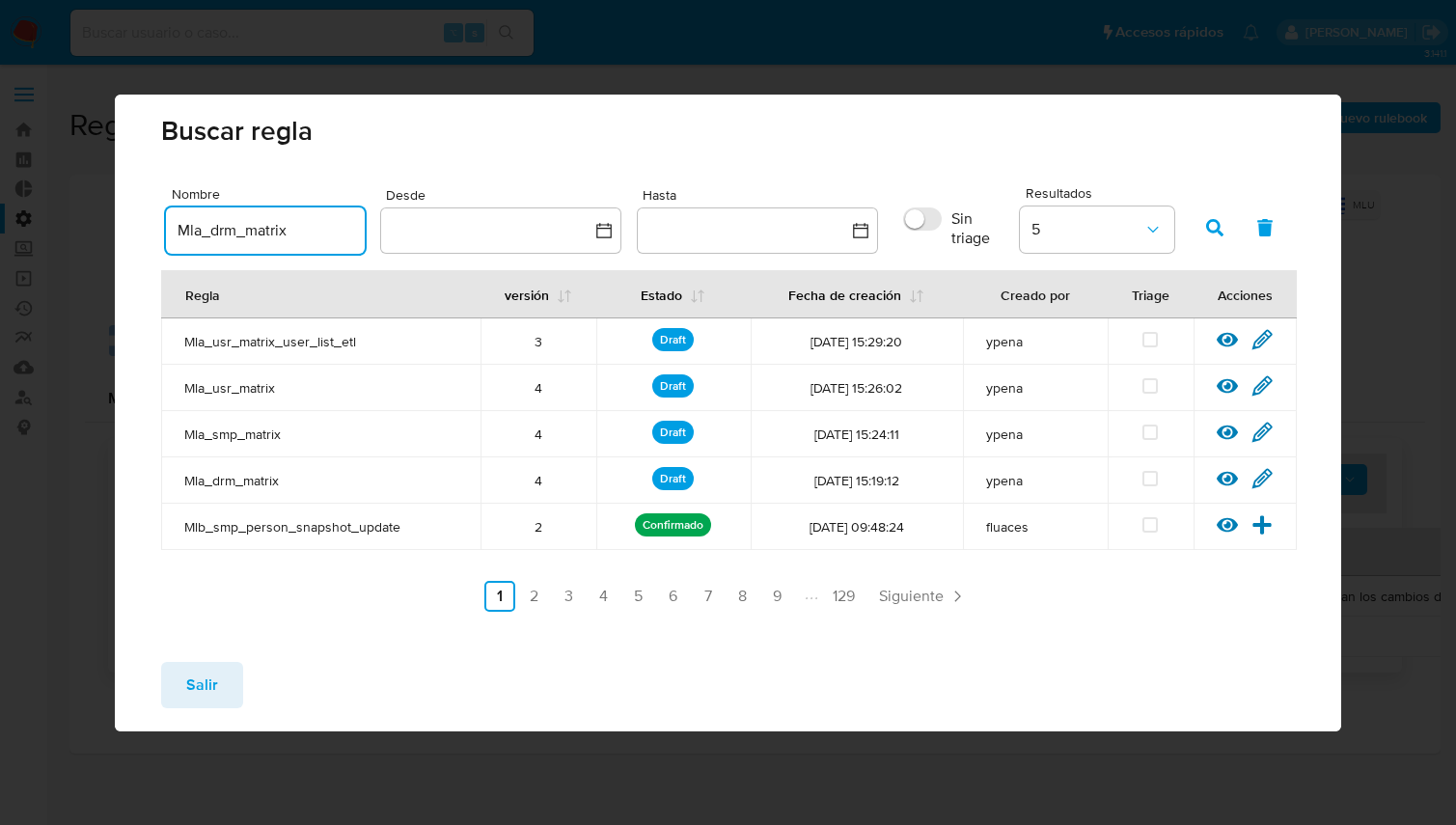 type on "Mla_drm_matrix" 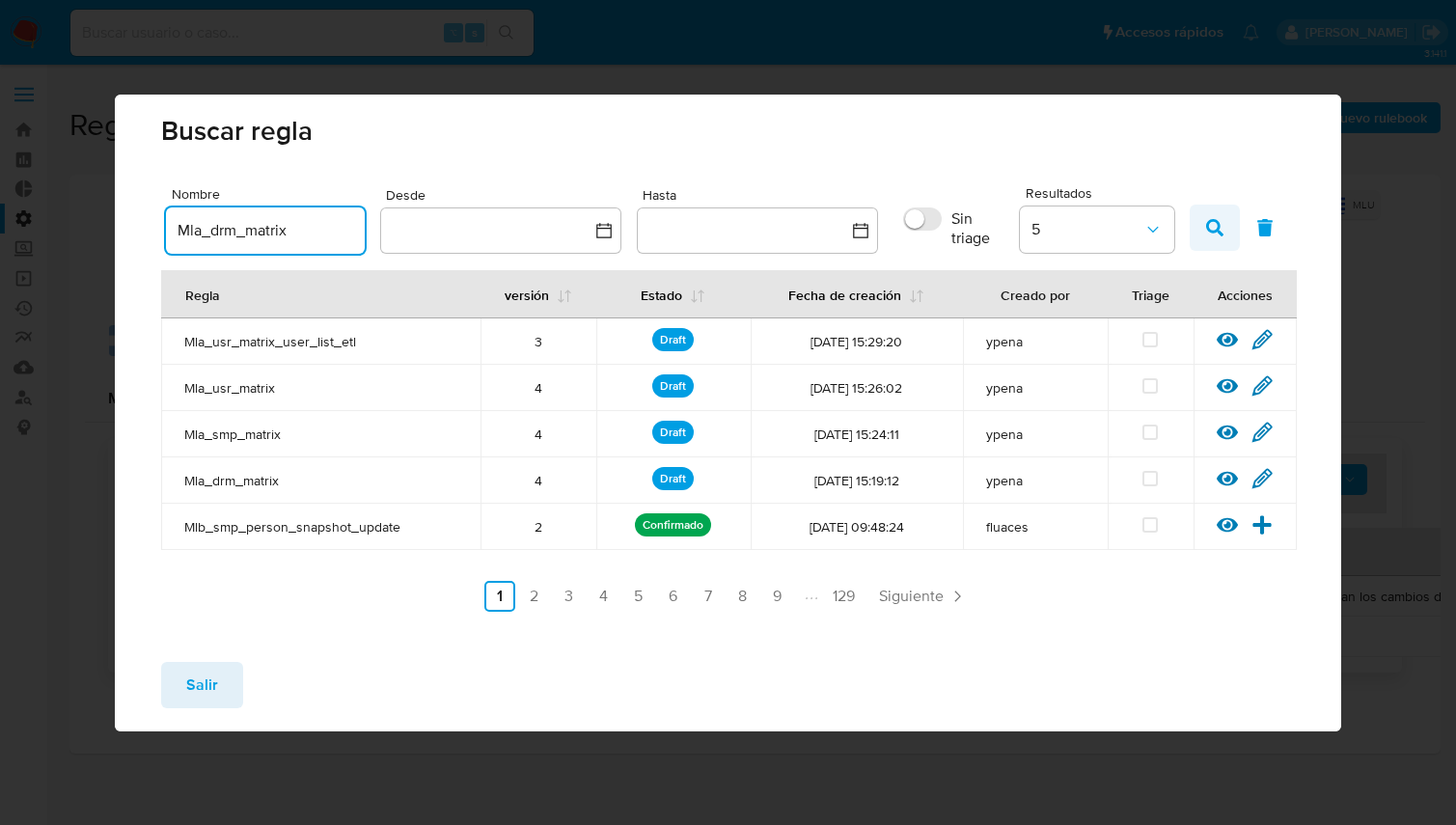 click at bounding box center (1215, 228) 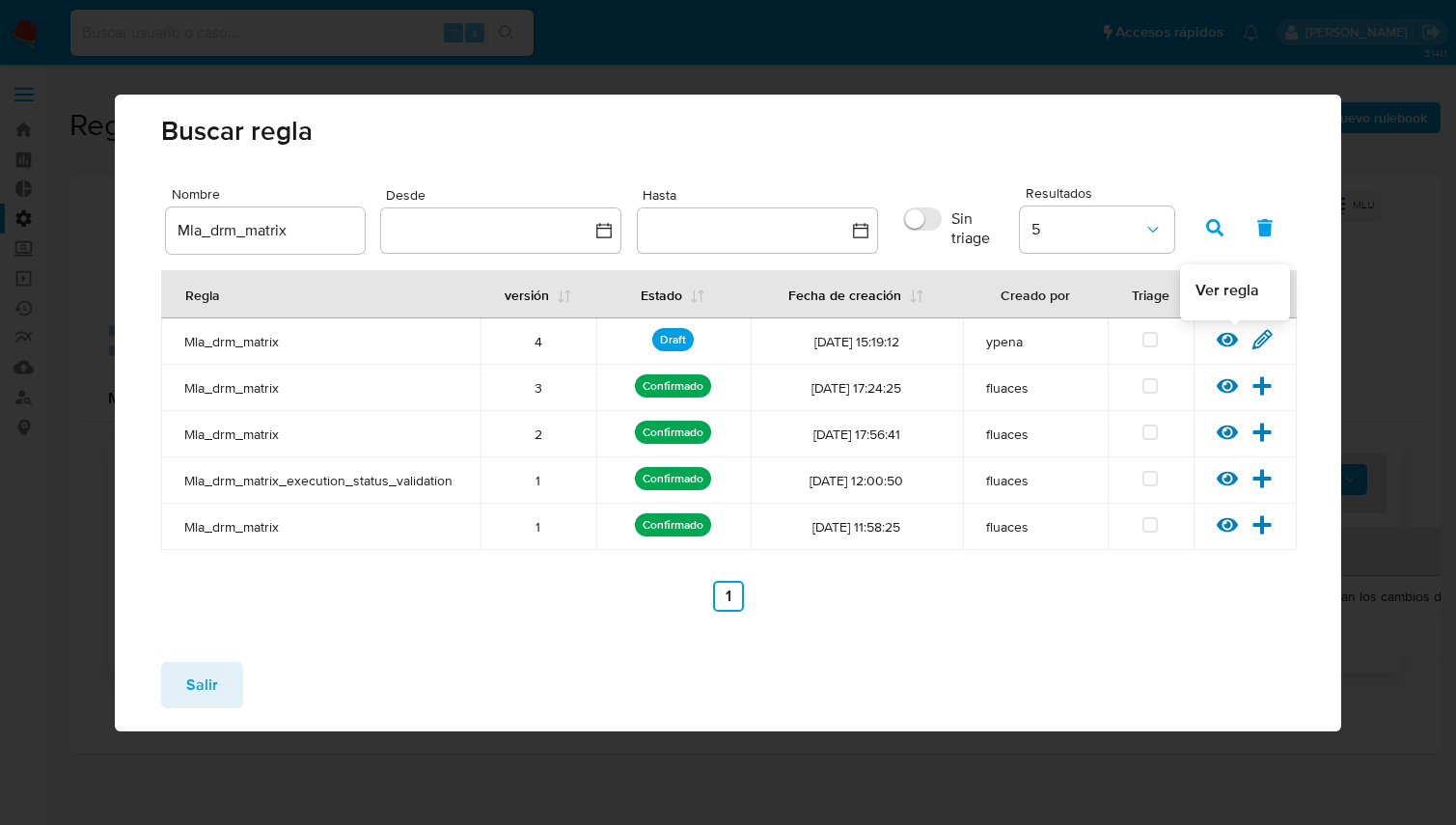 click 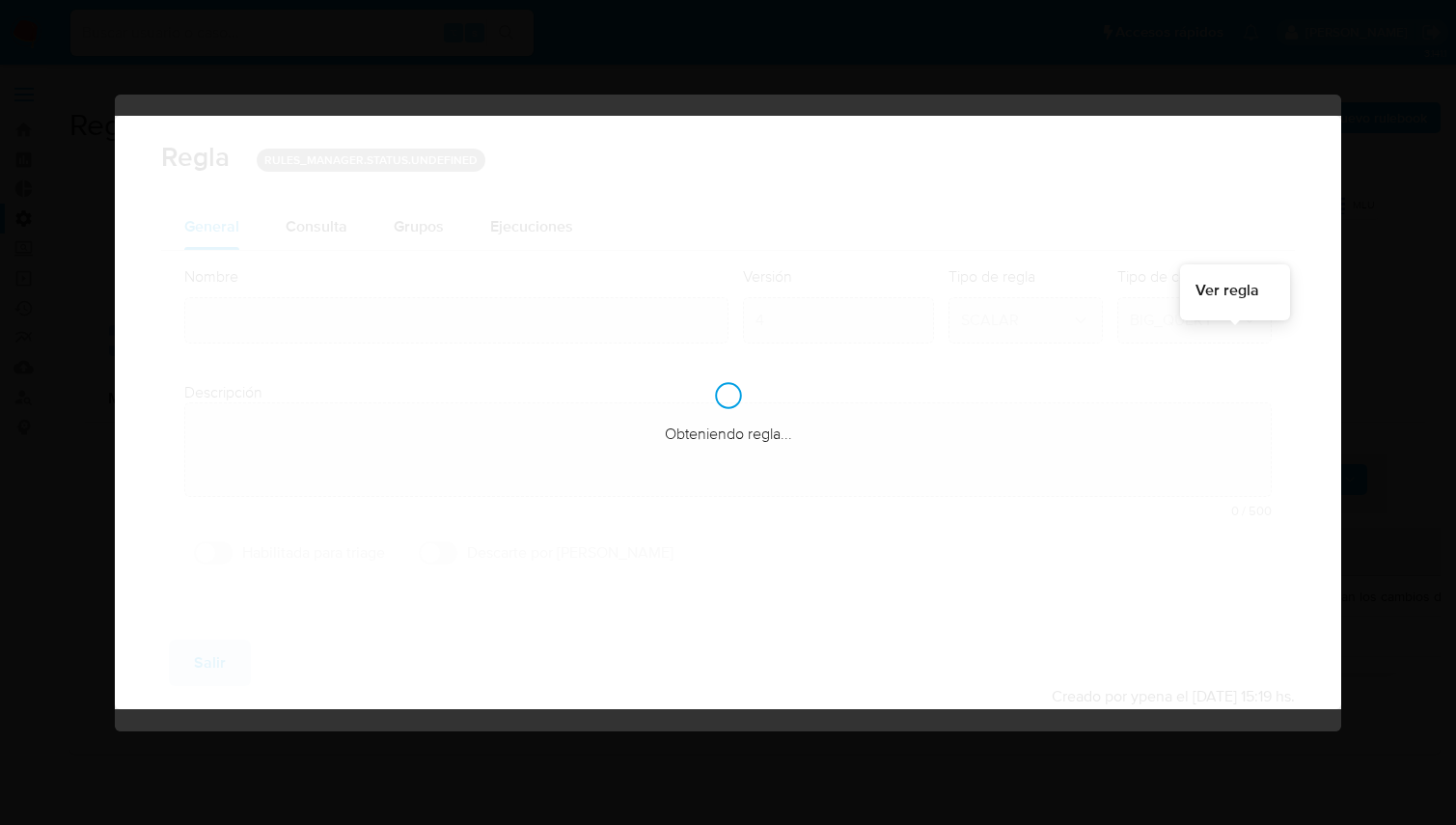 type on "Mla_drm_matrix" 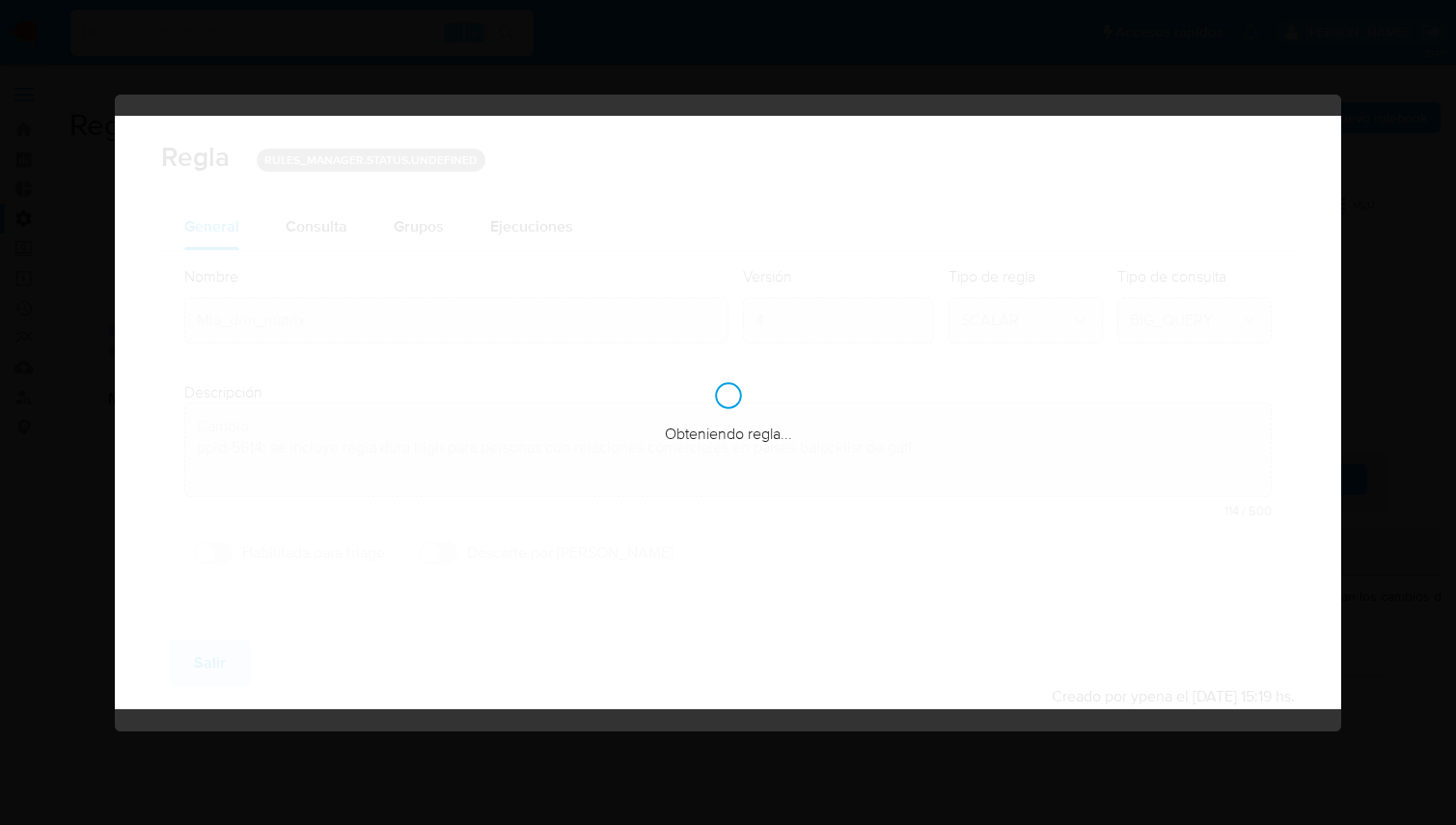 type on "Cambio
ppld-5614" 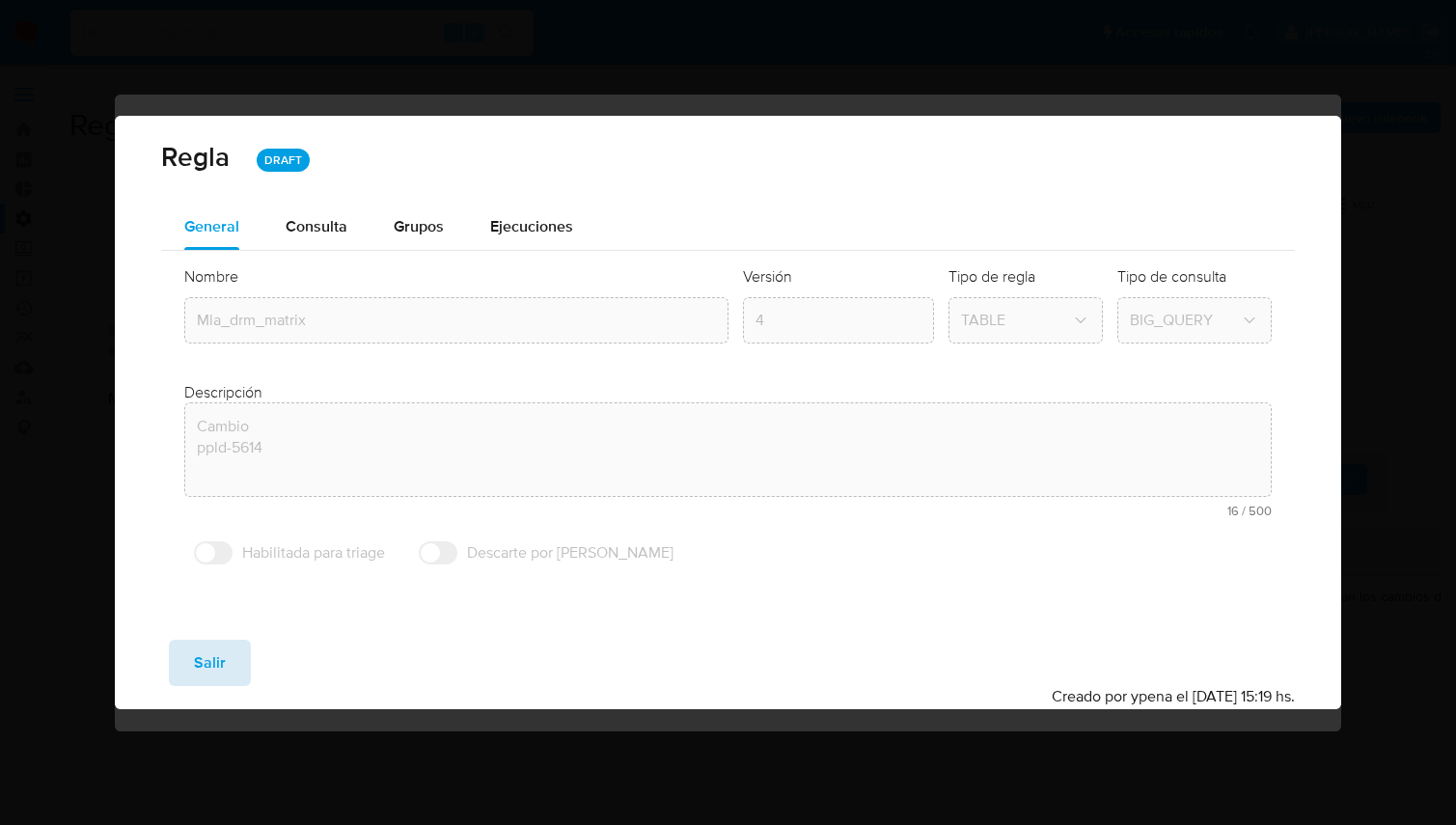 click on "Salir" at bounding box center [209, 663] 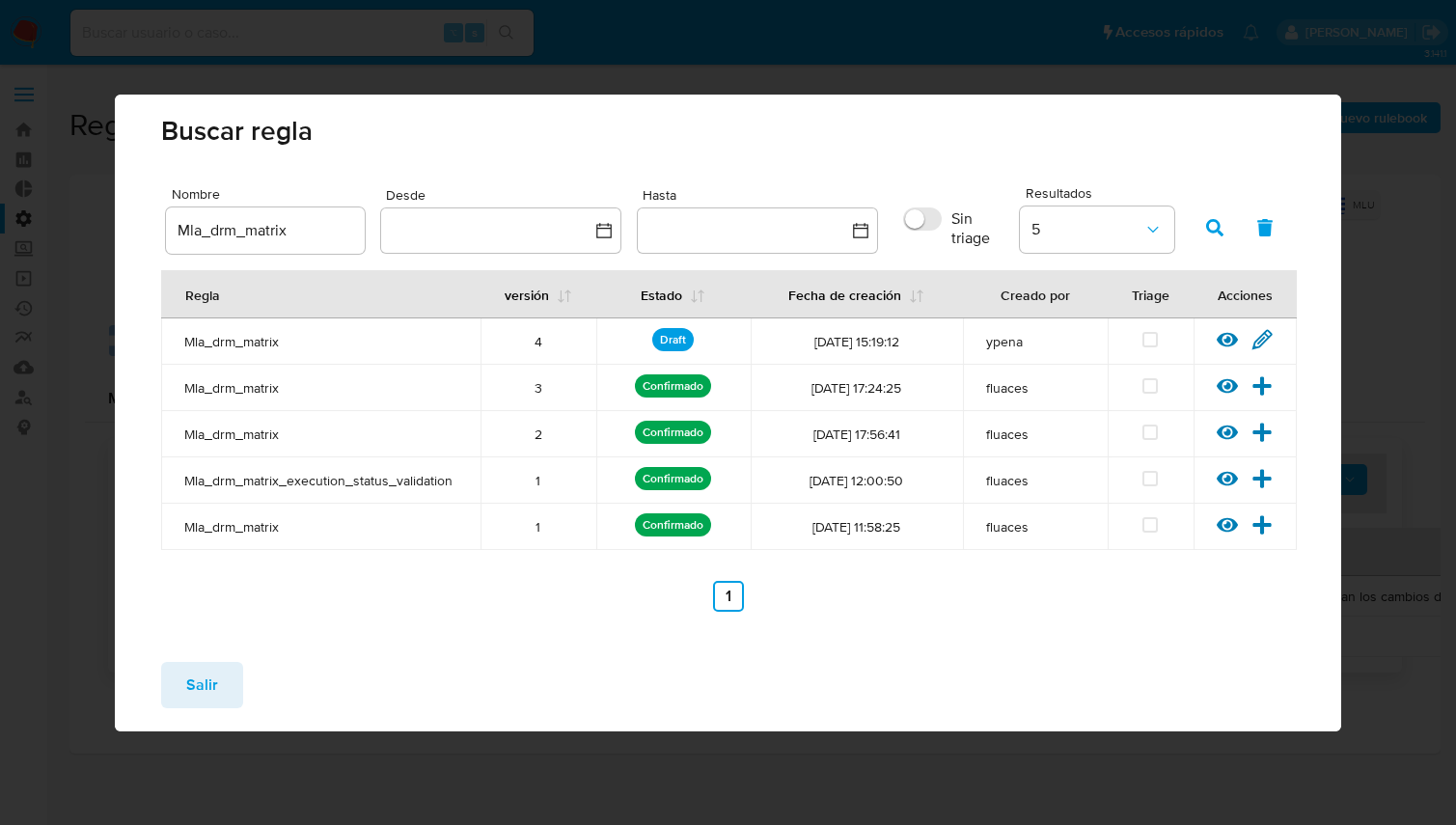 click on "Salir" at bounding box center (202, 685) 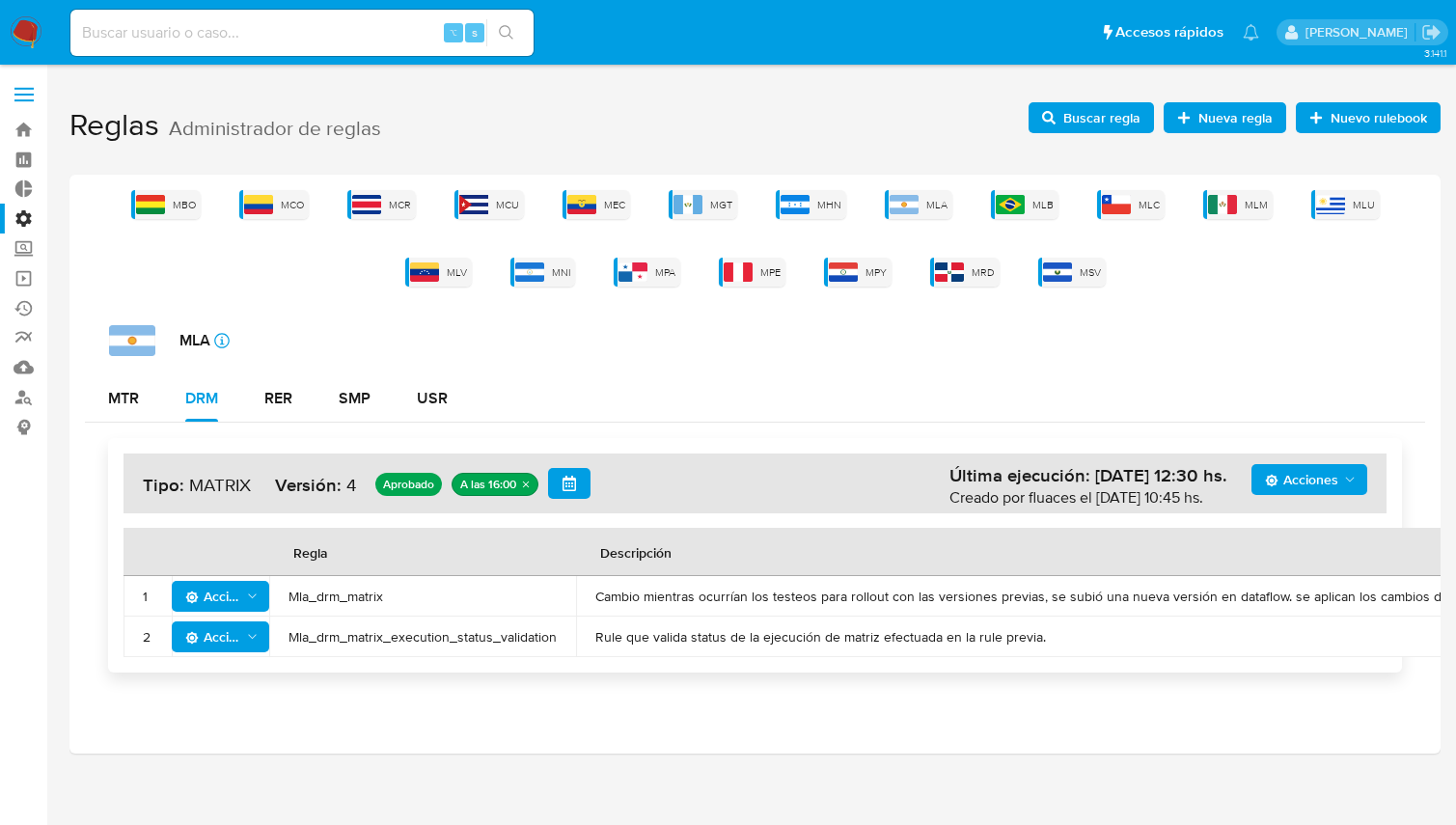 click on "Acciones" at bounding box center [213, 596] 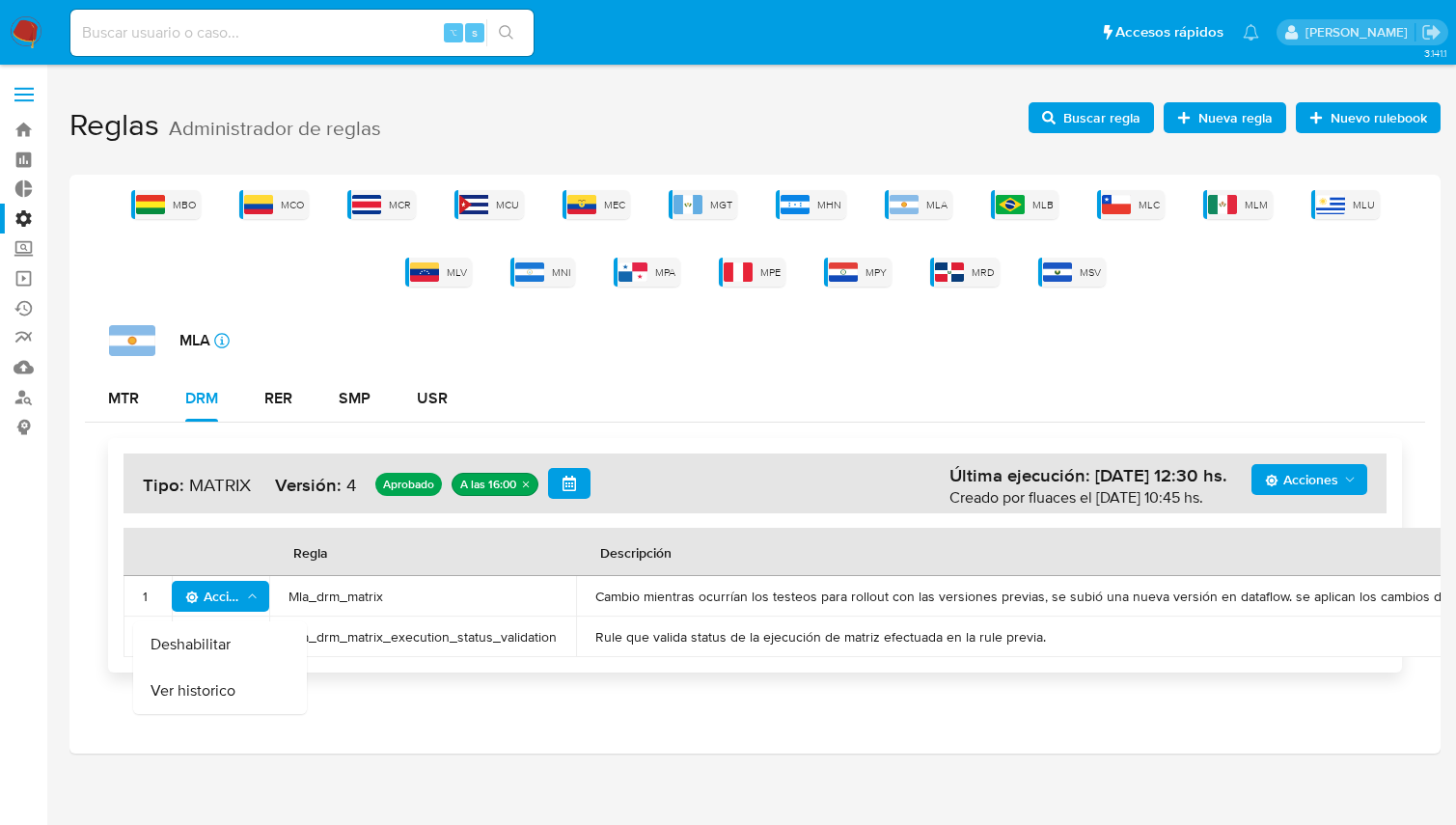 click on "Regla" at bounding box center (423, 552) 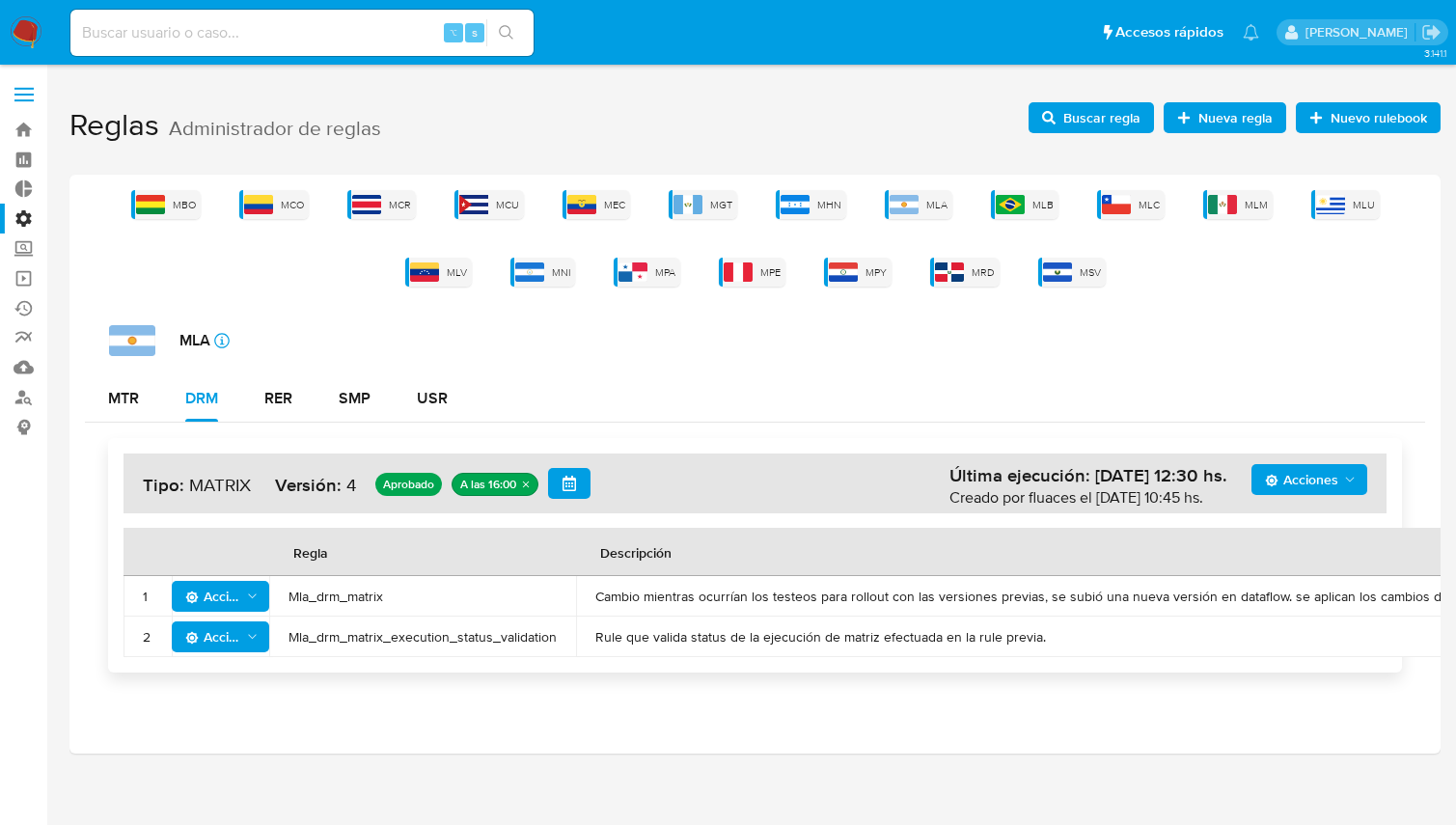 click on "Mla_drm_matrix" at bounding box center (423, 596) 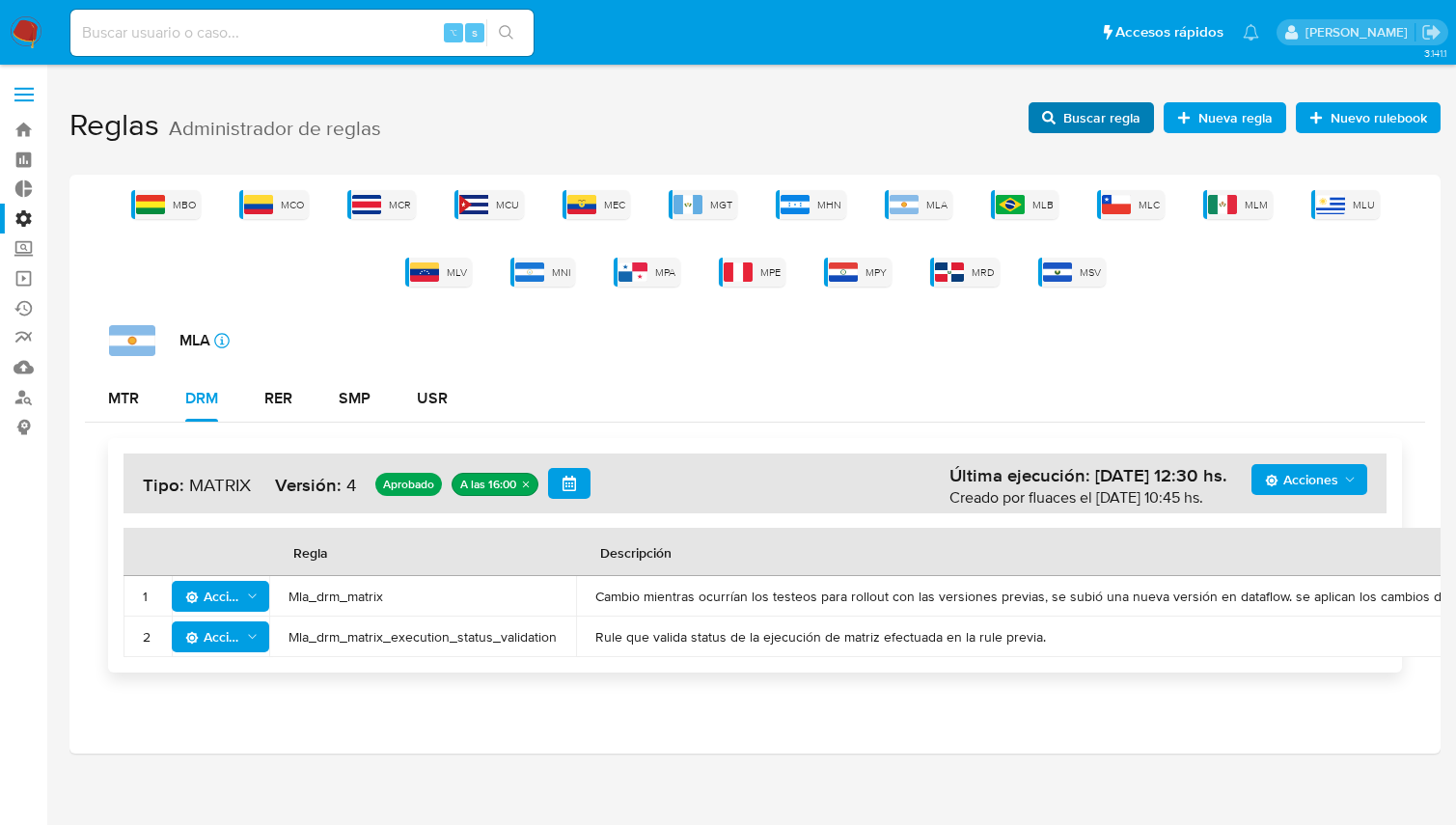 click on "Buscar regla" at bounding box center [1091, 118] 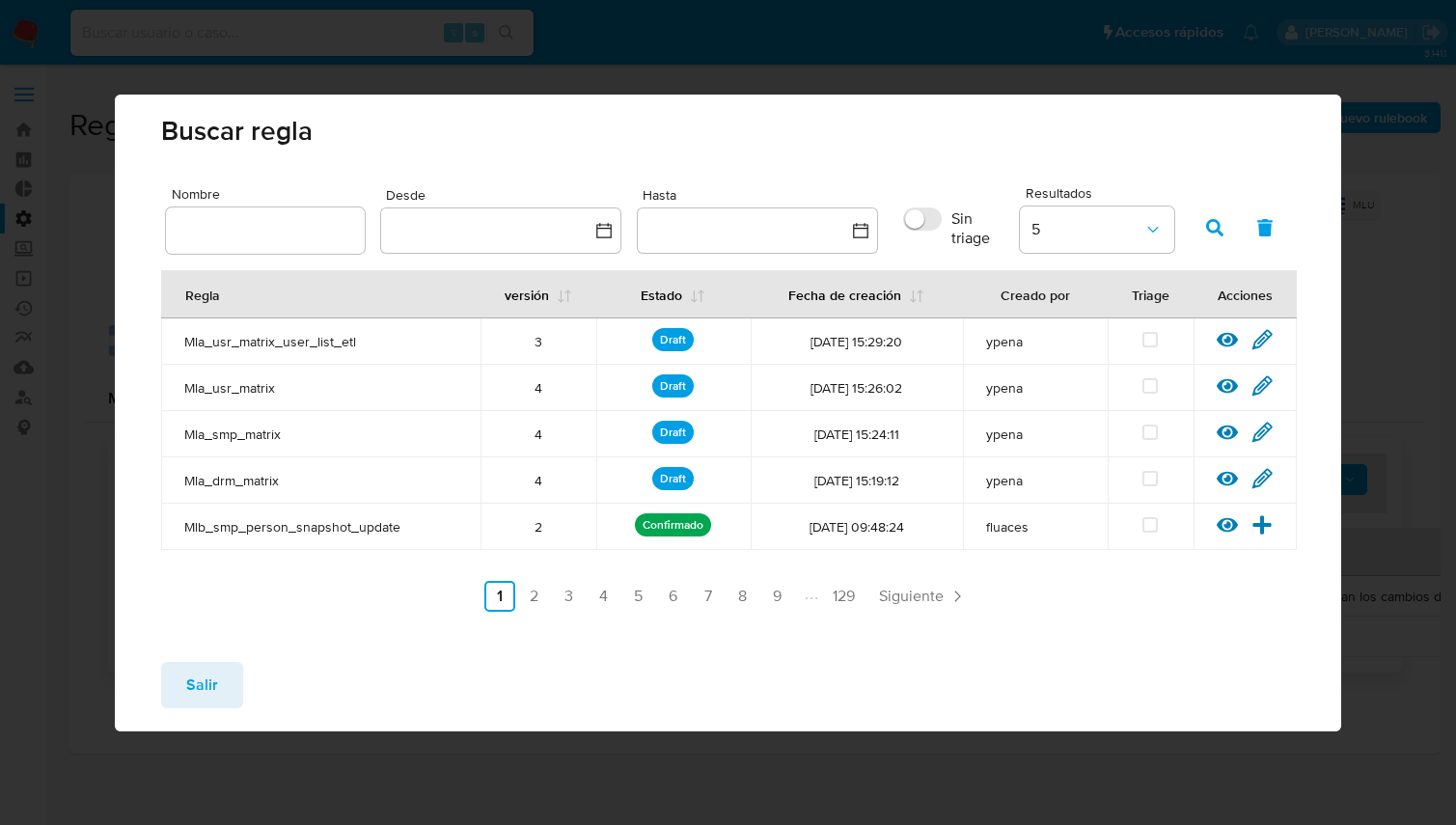 click at bounding box center (265, 231) 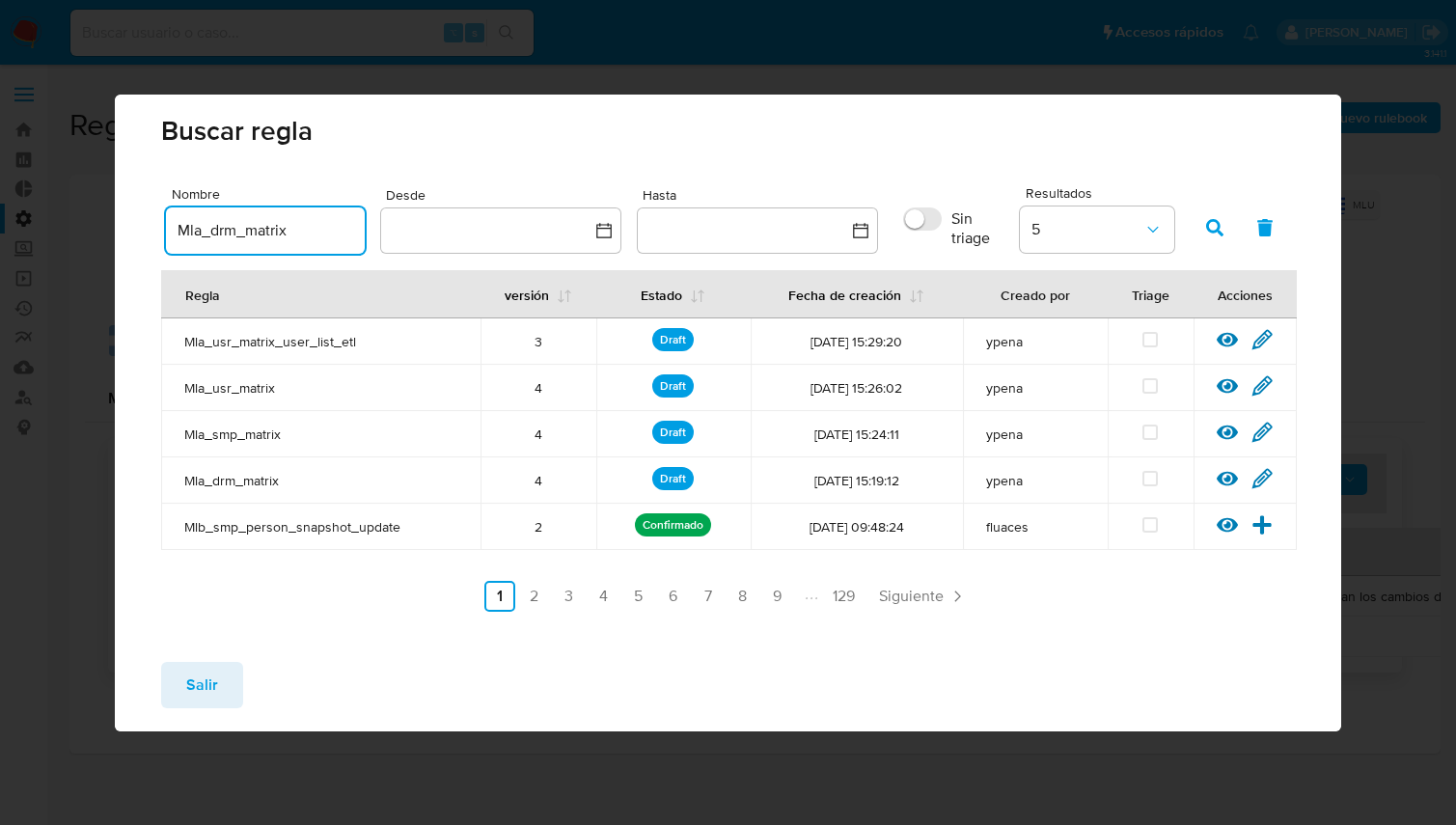 type on "Mla_drm_matrix" 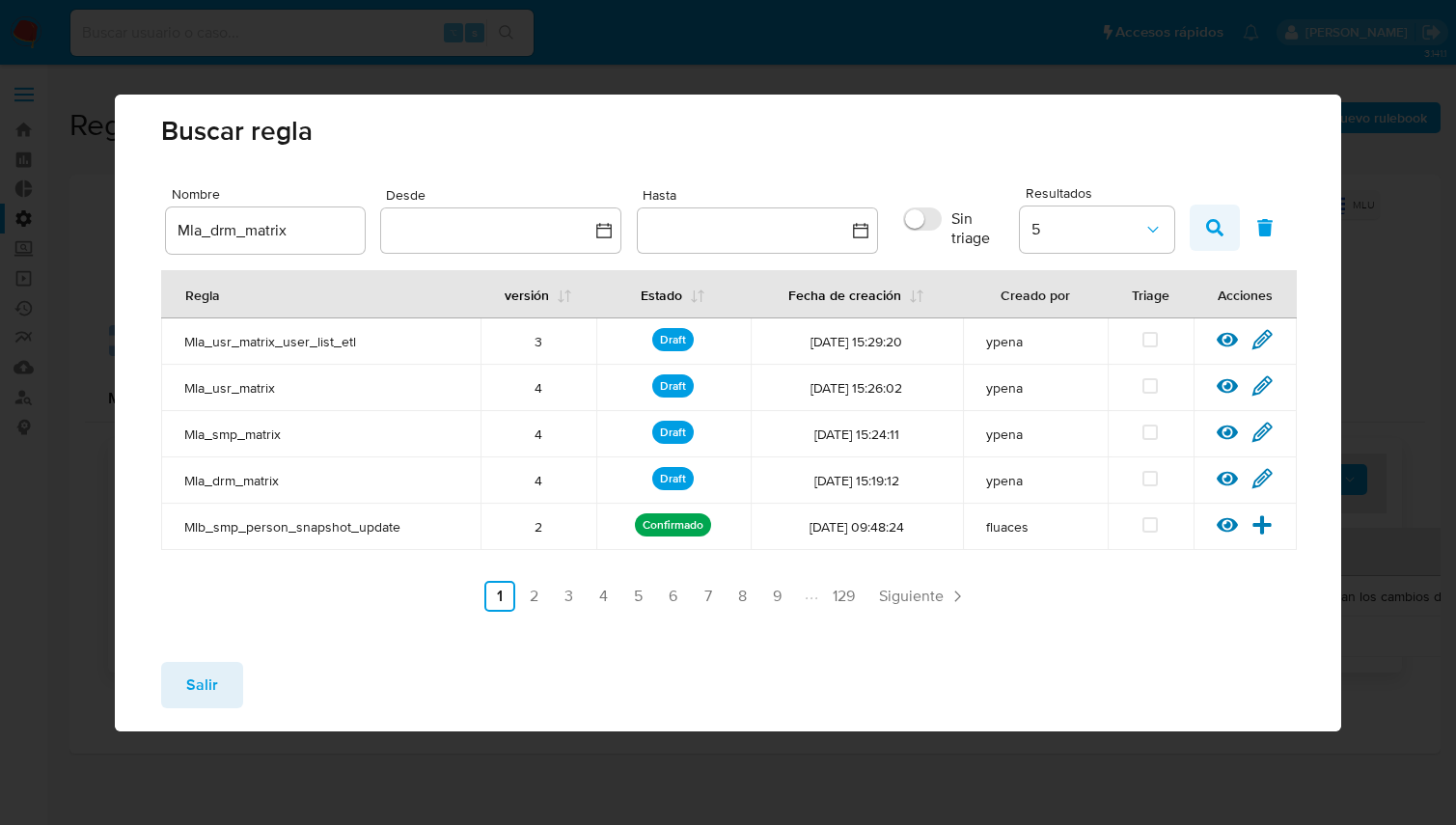 click 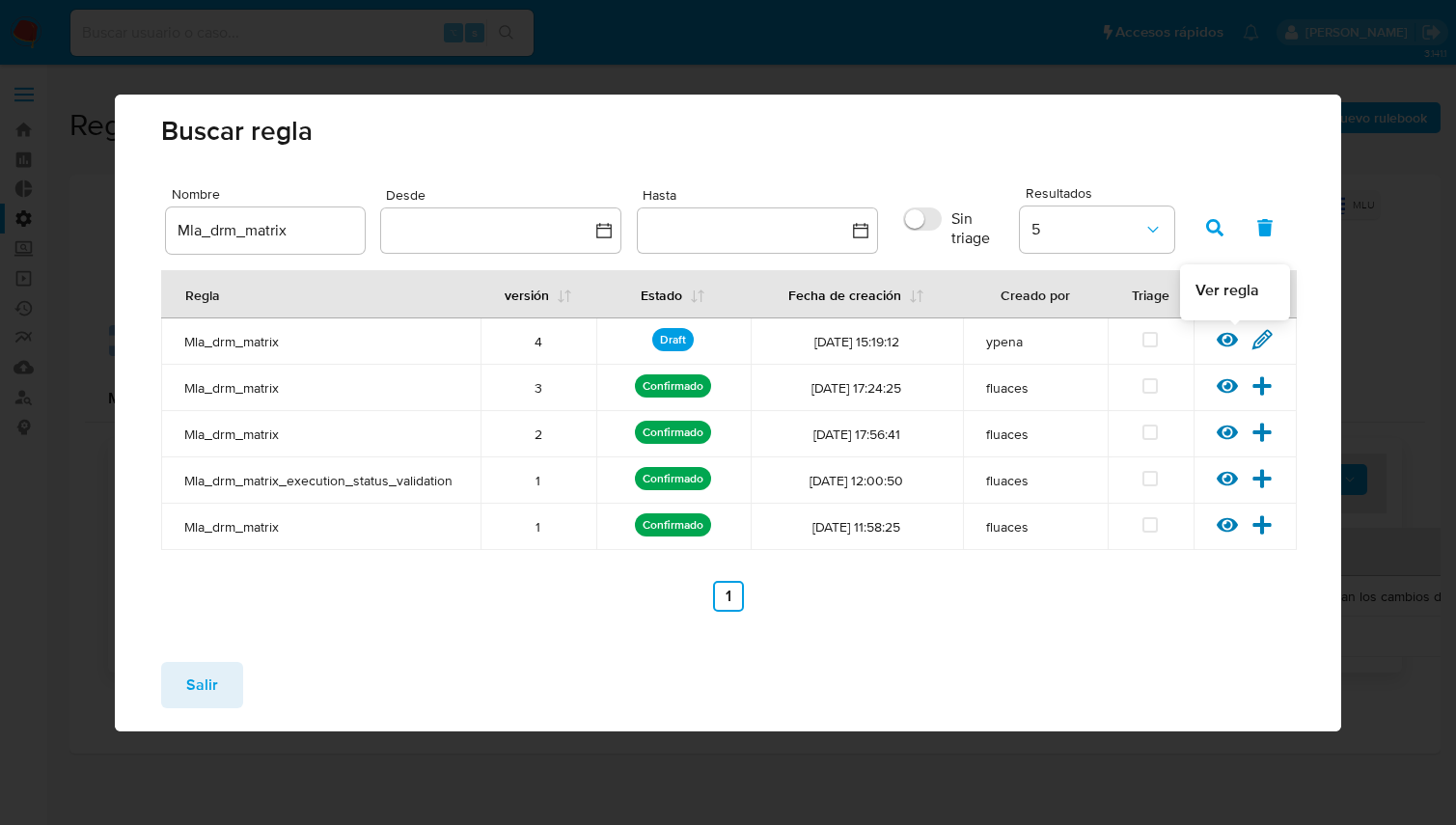 click 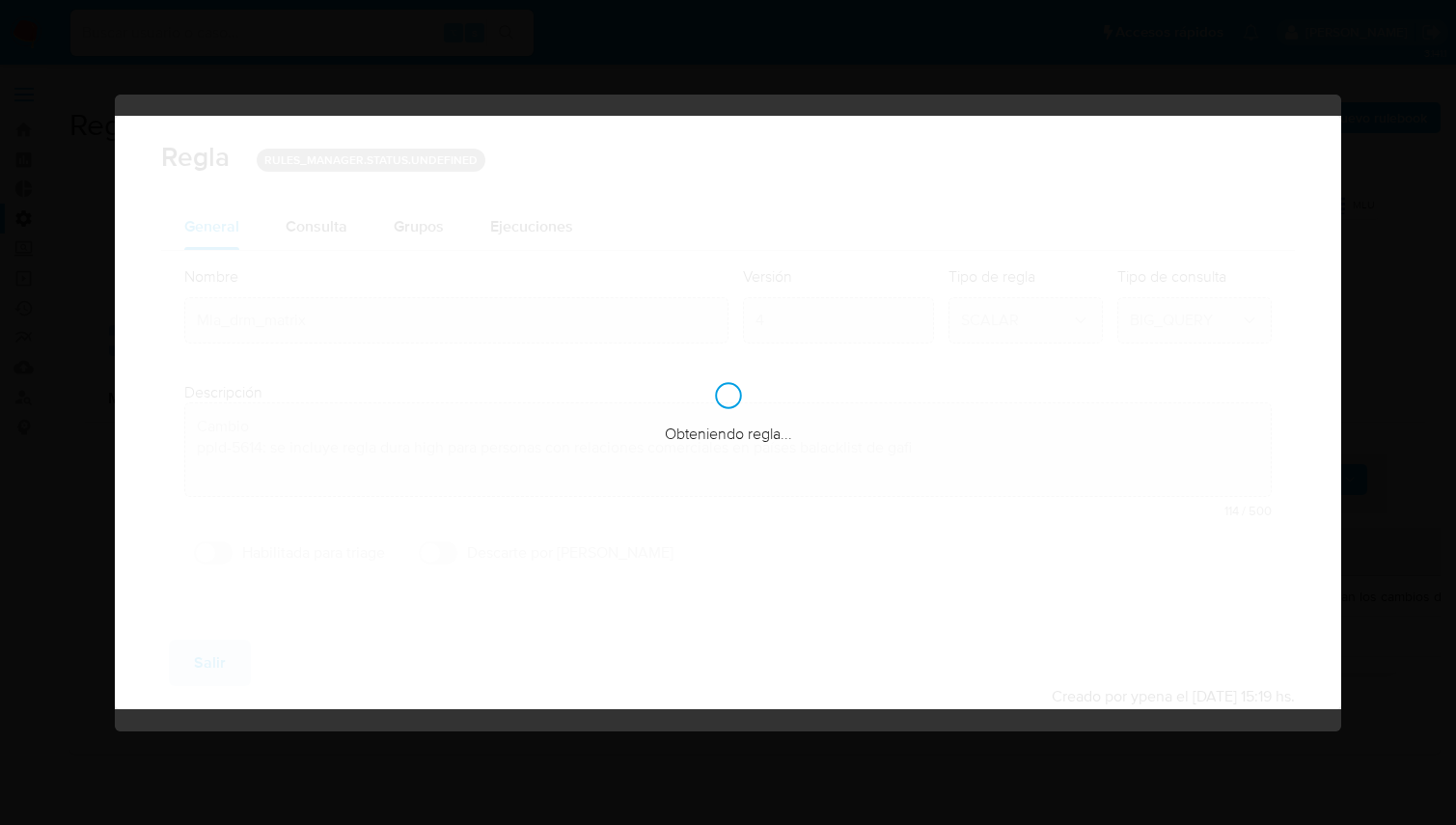 type on "Cambio
ppld-5614" 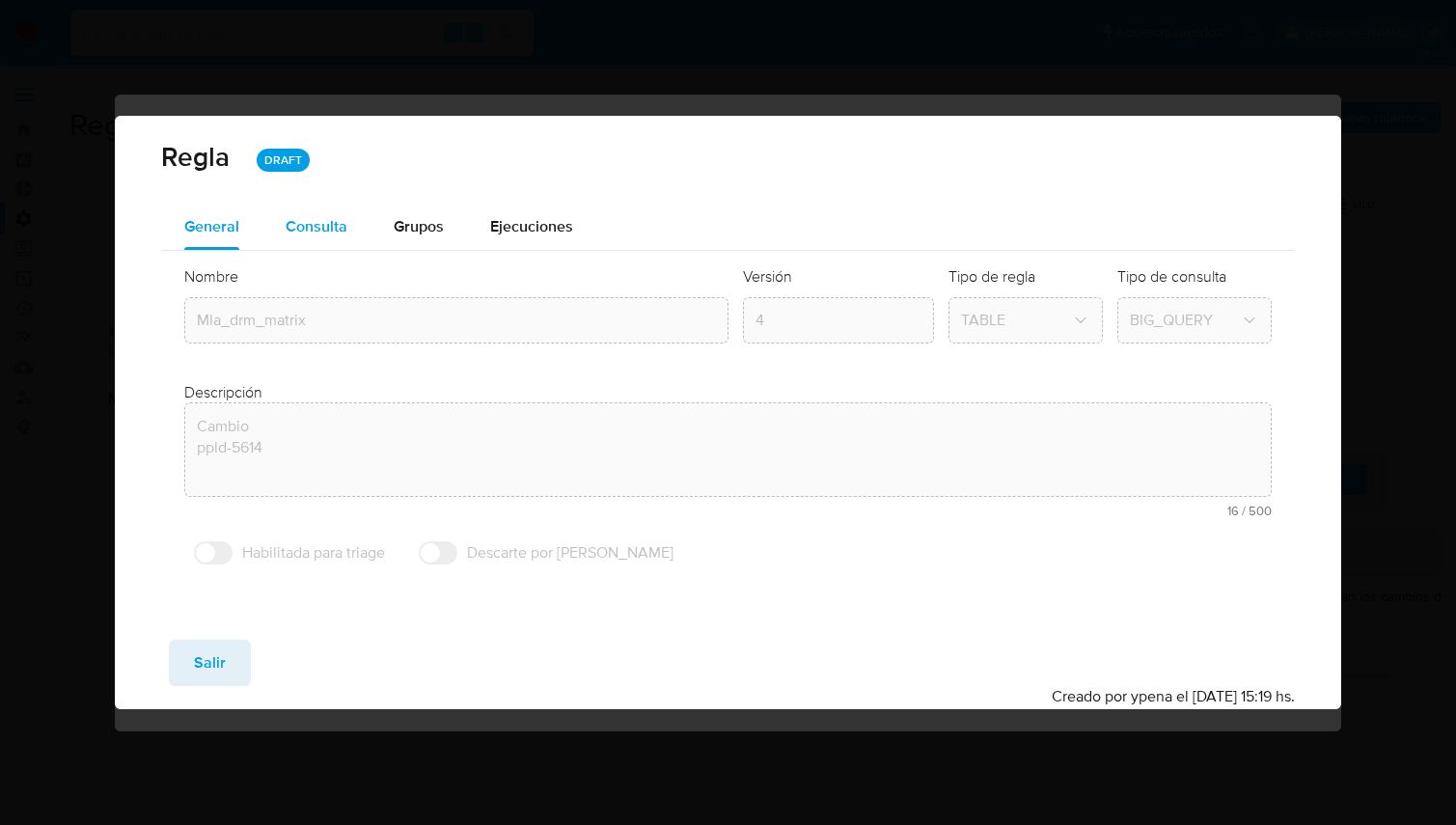 click on "Consulta" at bounding box center [316, 227] 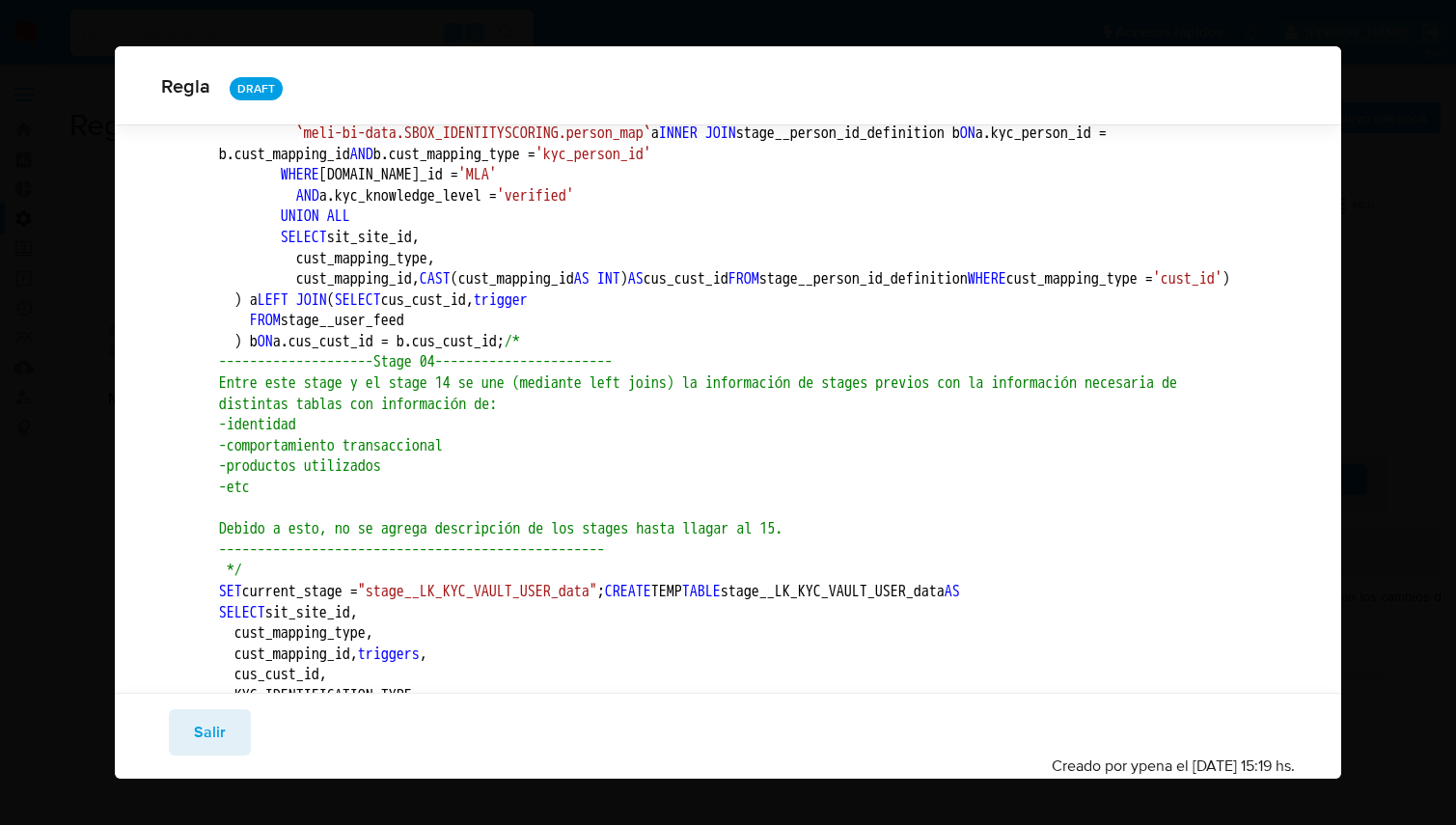 scroll, scrollTop: 2369, scrollLeft: 0, axis: vertical 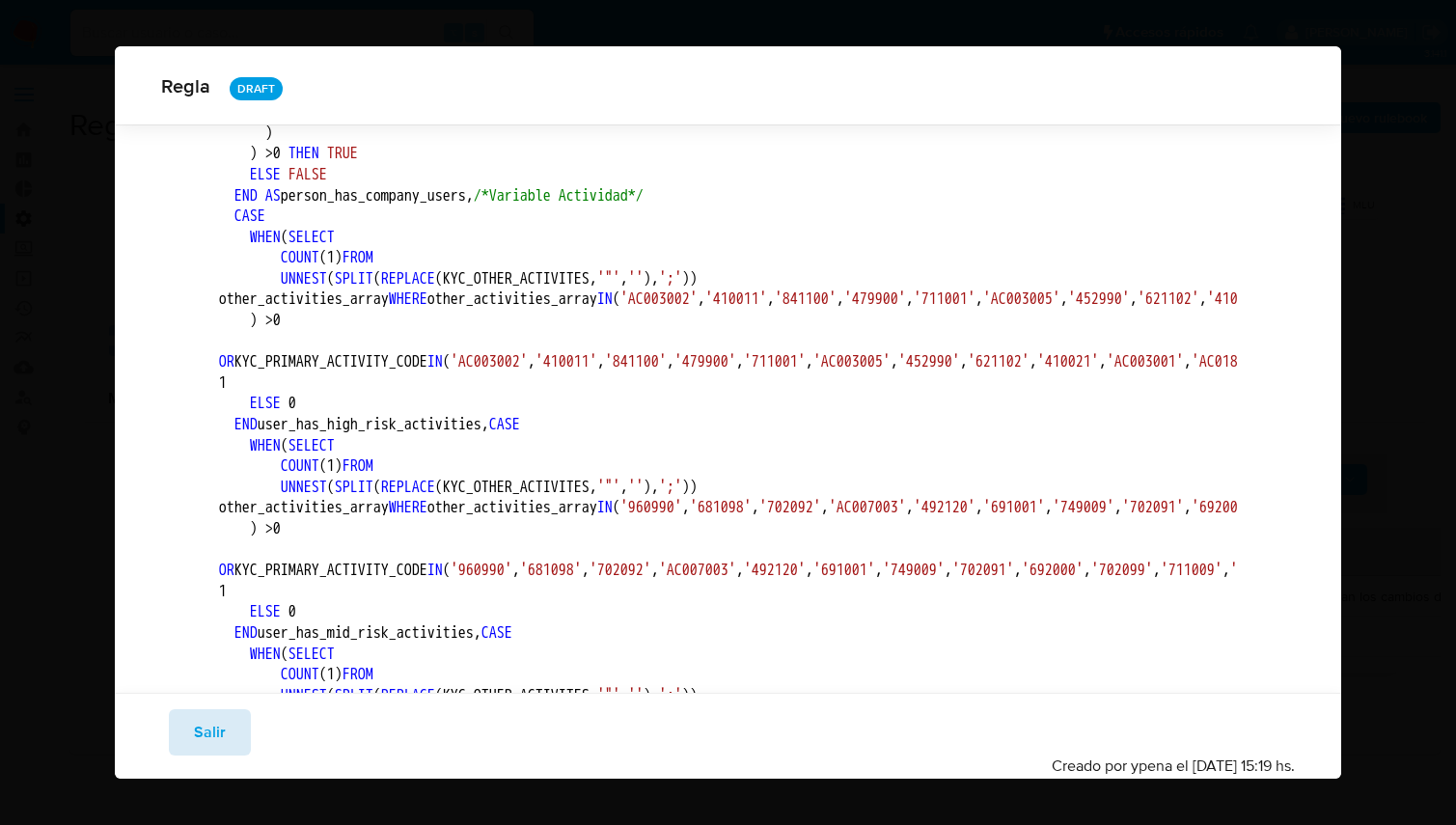 click on "Salir" at bounding box center (209, 732) 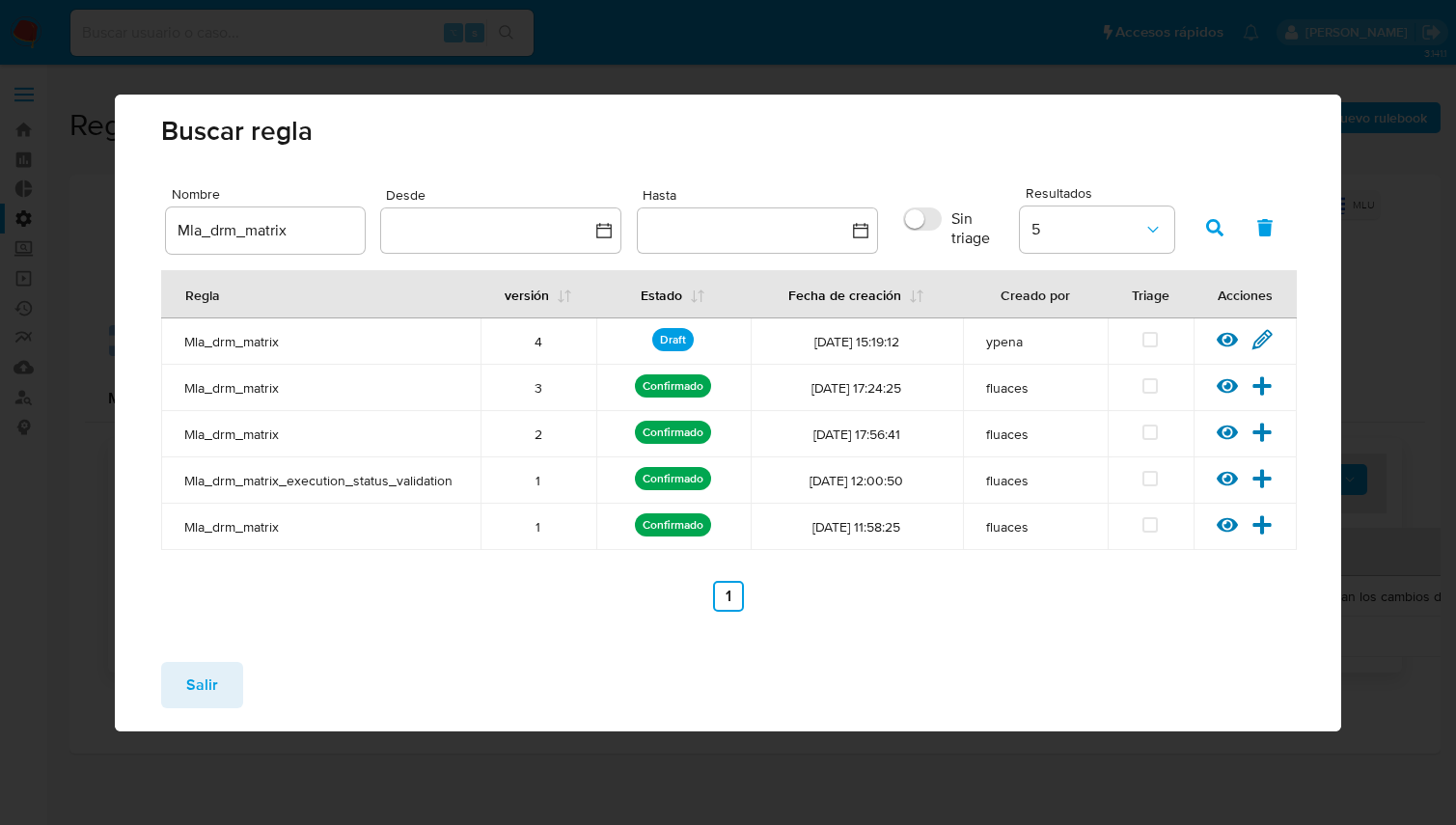 click on "Salir" at bounding box center [202, 685] 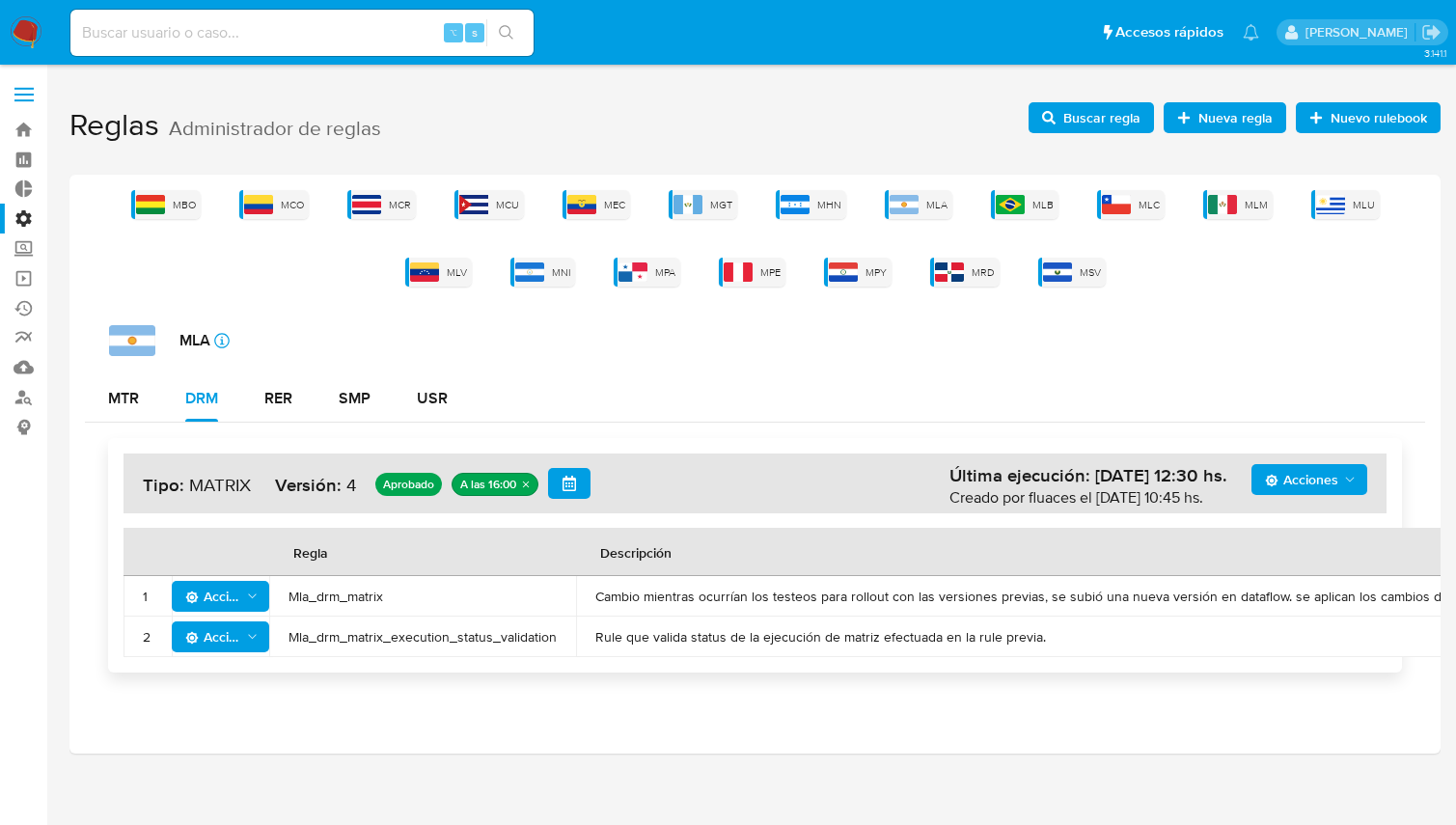 click on "MBO MCO MCR MCU MEC MGT MHN MLA MLB MLC MLM MLU MLV MNI MPA MPE MPY MRD MSV MLA icon-info-16 MTR DRM RER SMP USR Acciones Última ejecución: 30/06/2025 12:30 hs. Creado por fluaces el 12/06/2025 10:45 hs. Tipo: MATRIX Versión: 4 Aprobado A las 16:00 Regla Descripción versión 1 Acciones Mla_drm_matrix Cambio
mientras ocurrían los testeos para rollout con las versiones previas, se subió una nueva versión en dataflow.
se aplican los cambios de dicha versión. 3 Ver regla   Editar parámetros   2 Acciones Mla_drm_matrix_execution_status_validation Rule que valida status de la ejecución de matriz efectuada en la rule previa. 1 Ver regla" at bounding box center [755, 464] 